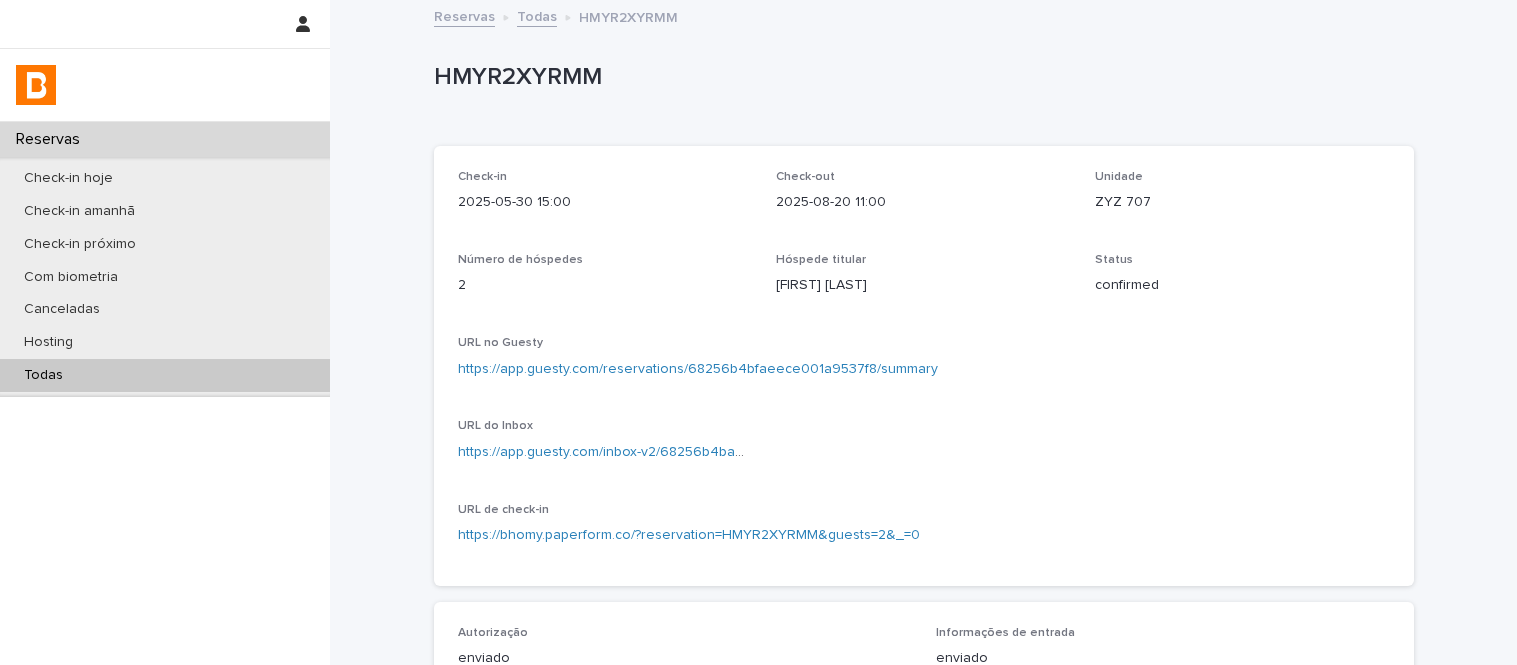 scroll, scrollTop: 0, scrollLeft: 0, axis: both 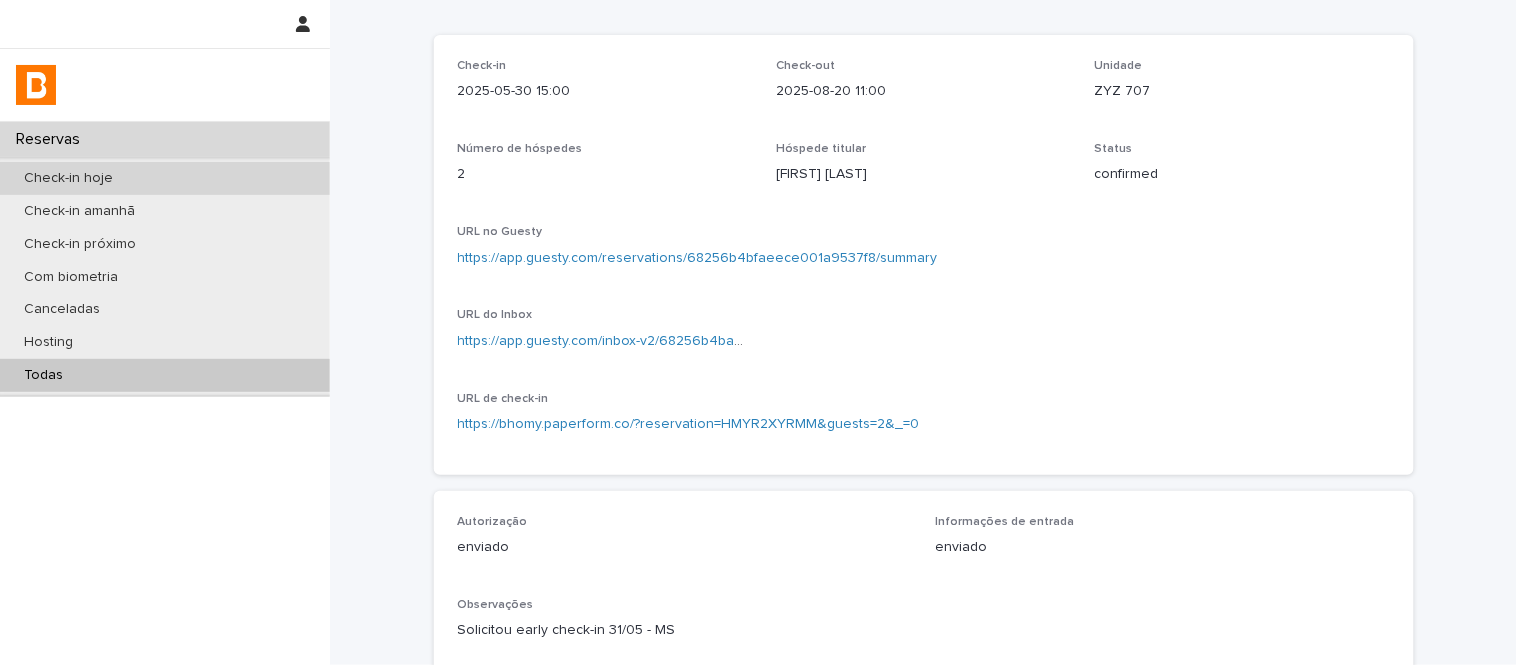 click on "Check-in hoje" at bounding box center [165, 178] 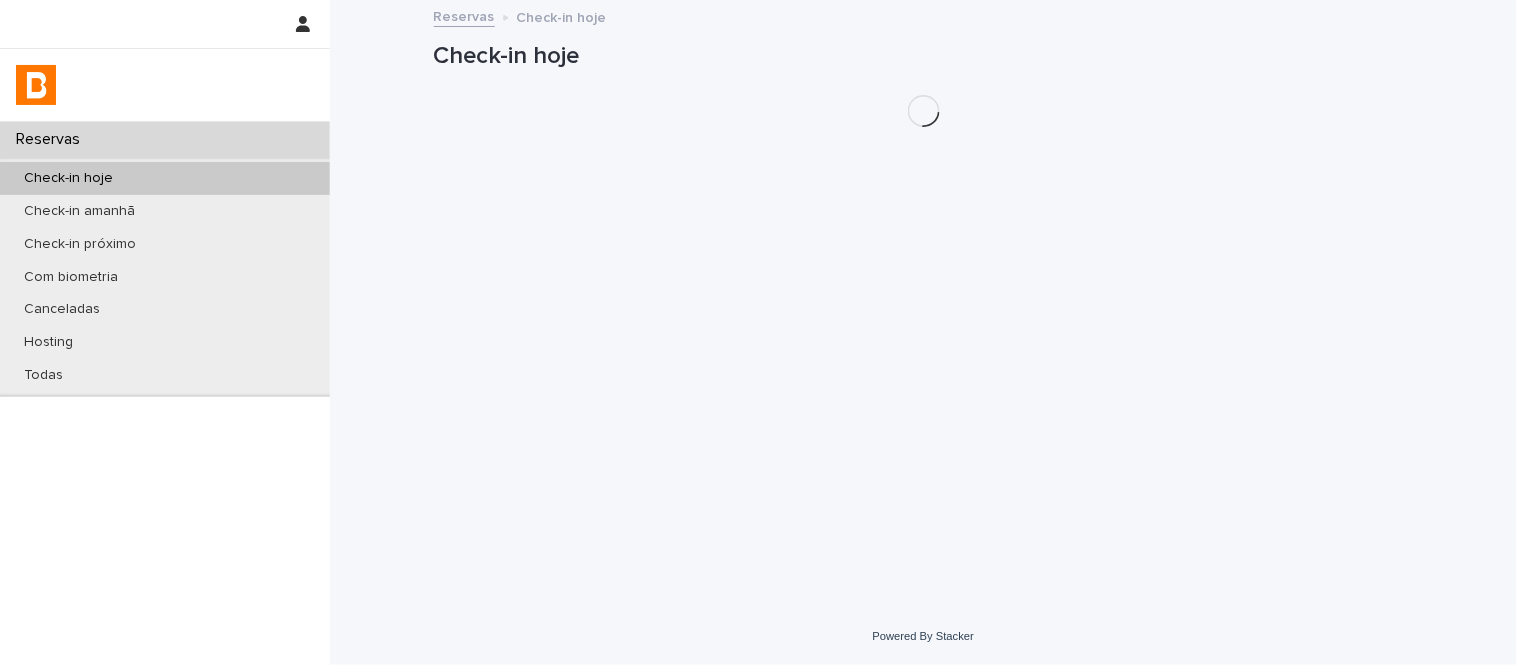 scroll, scrollTop: 0, scrollLeft: 0, axis: both 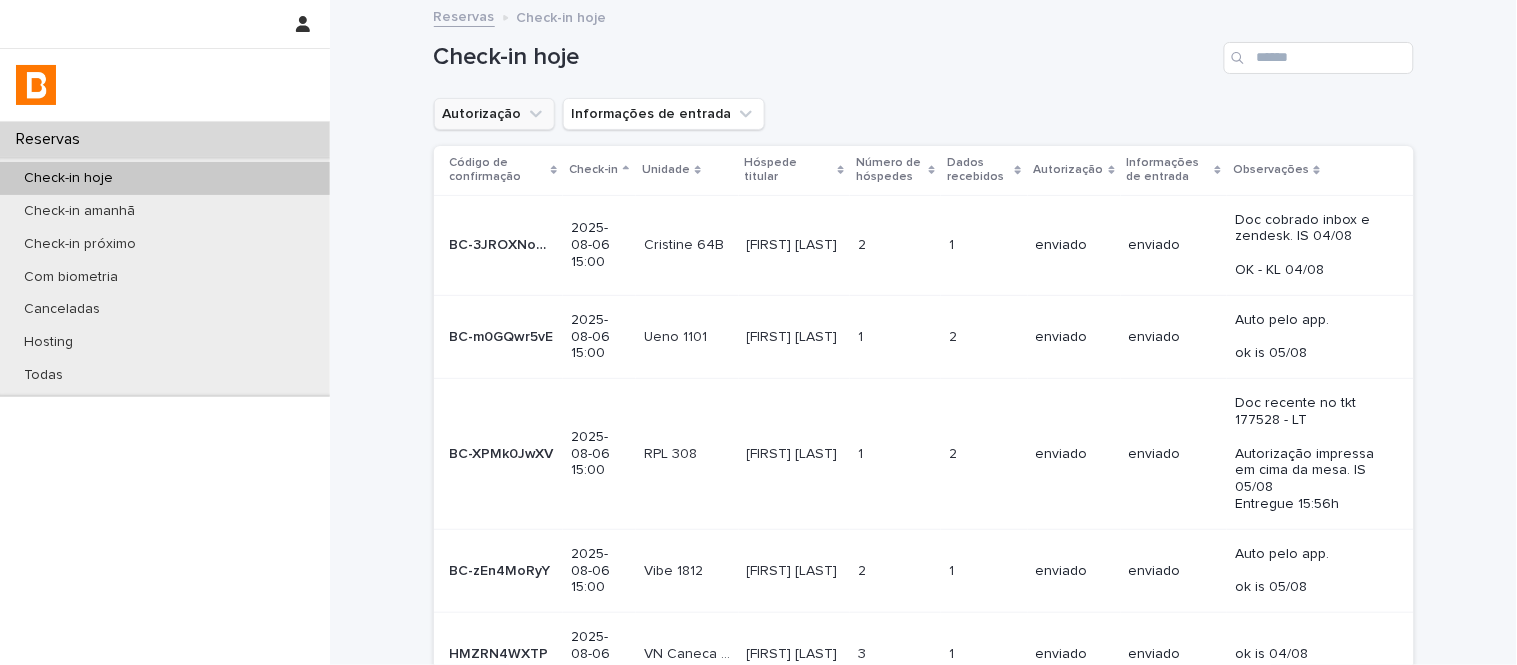 click 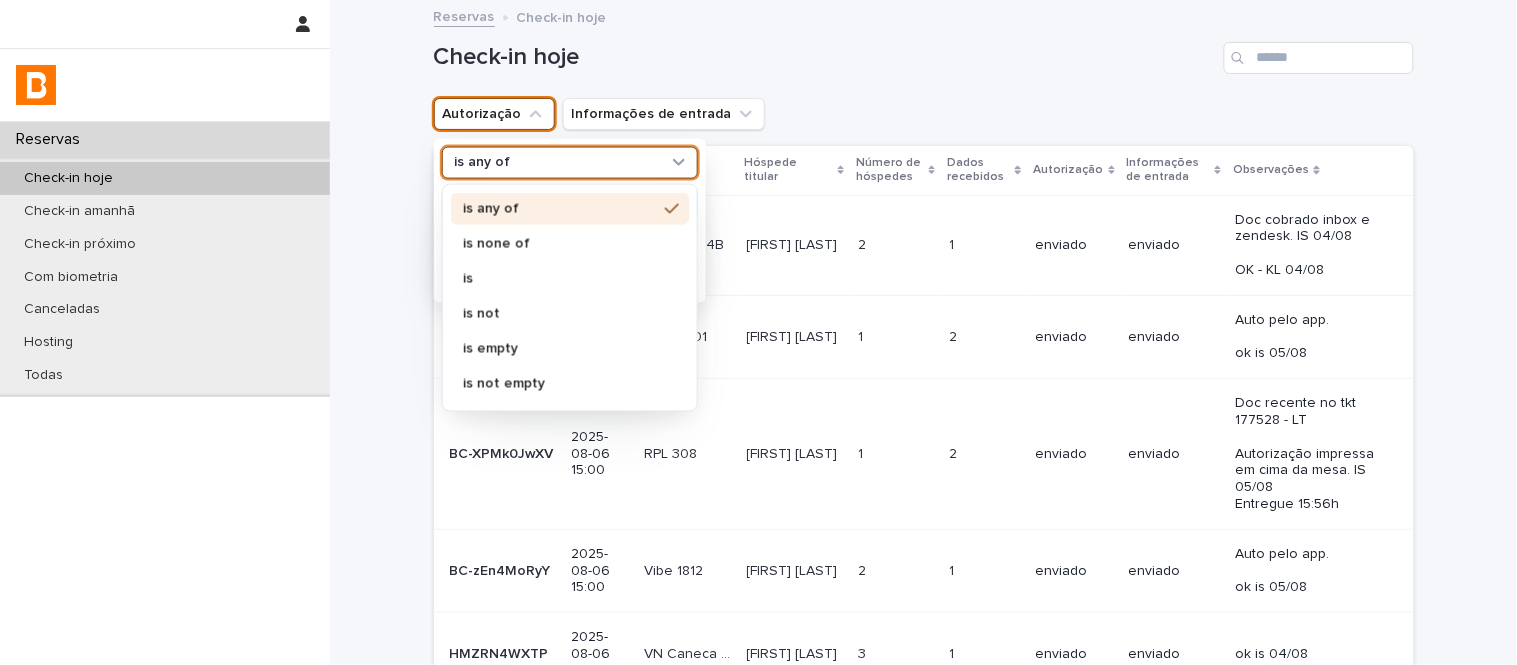click on "is any of" at bounding box center [557, 162] 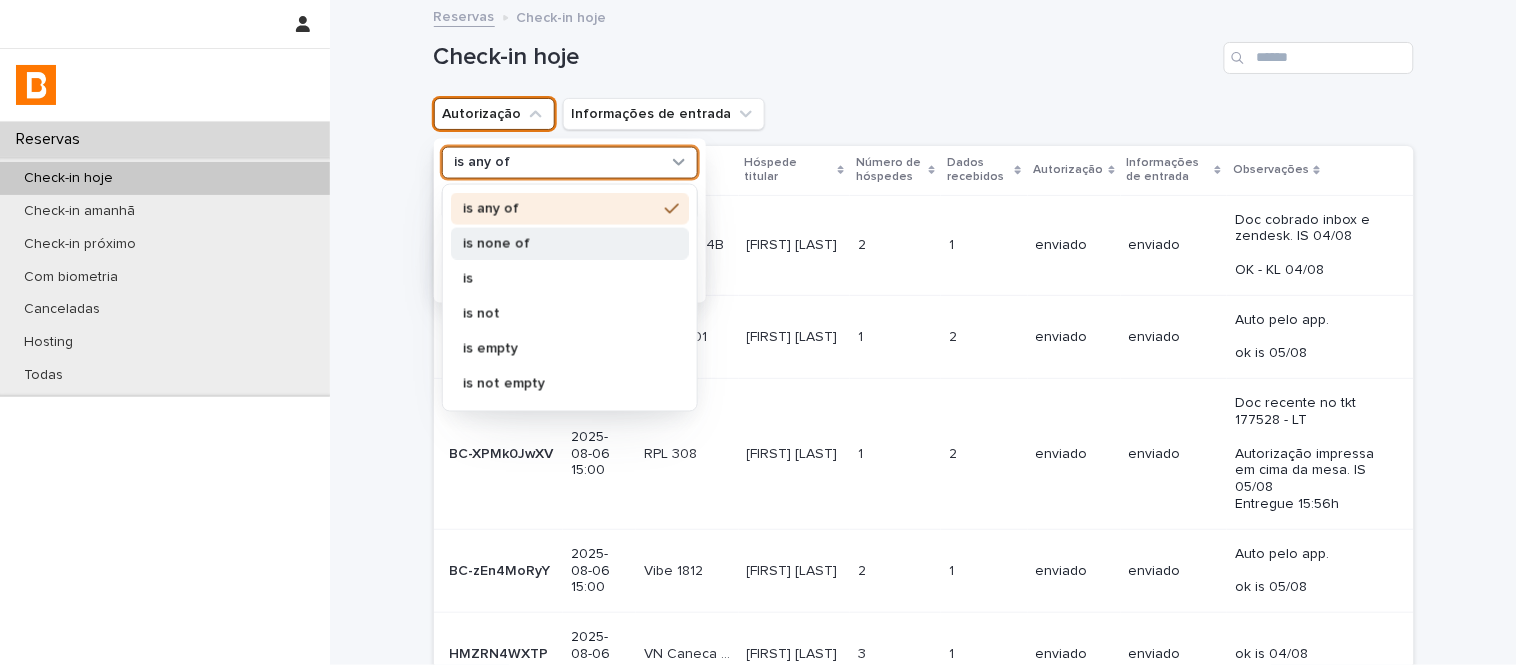 click on "is none of" at bounding box center (560, 243) 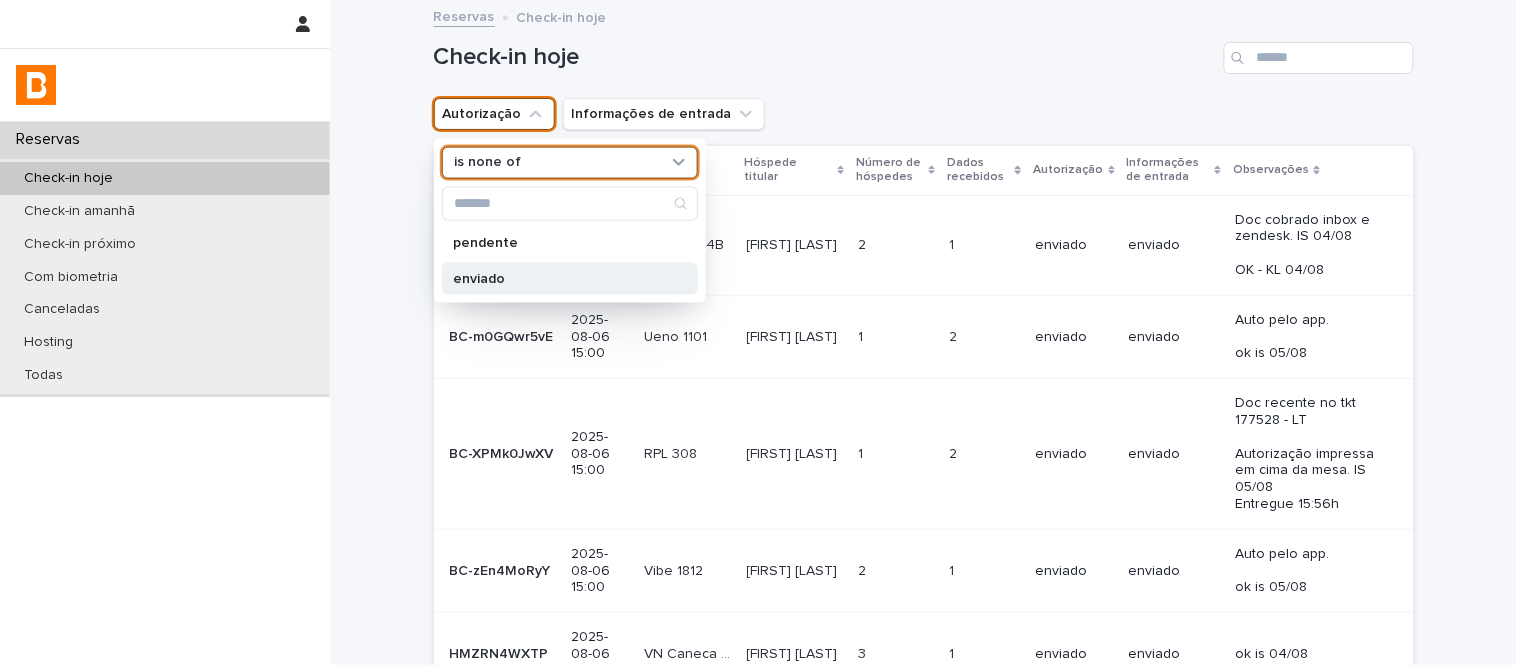 click on "enviado" at bounding box center (560, 278) 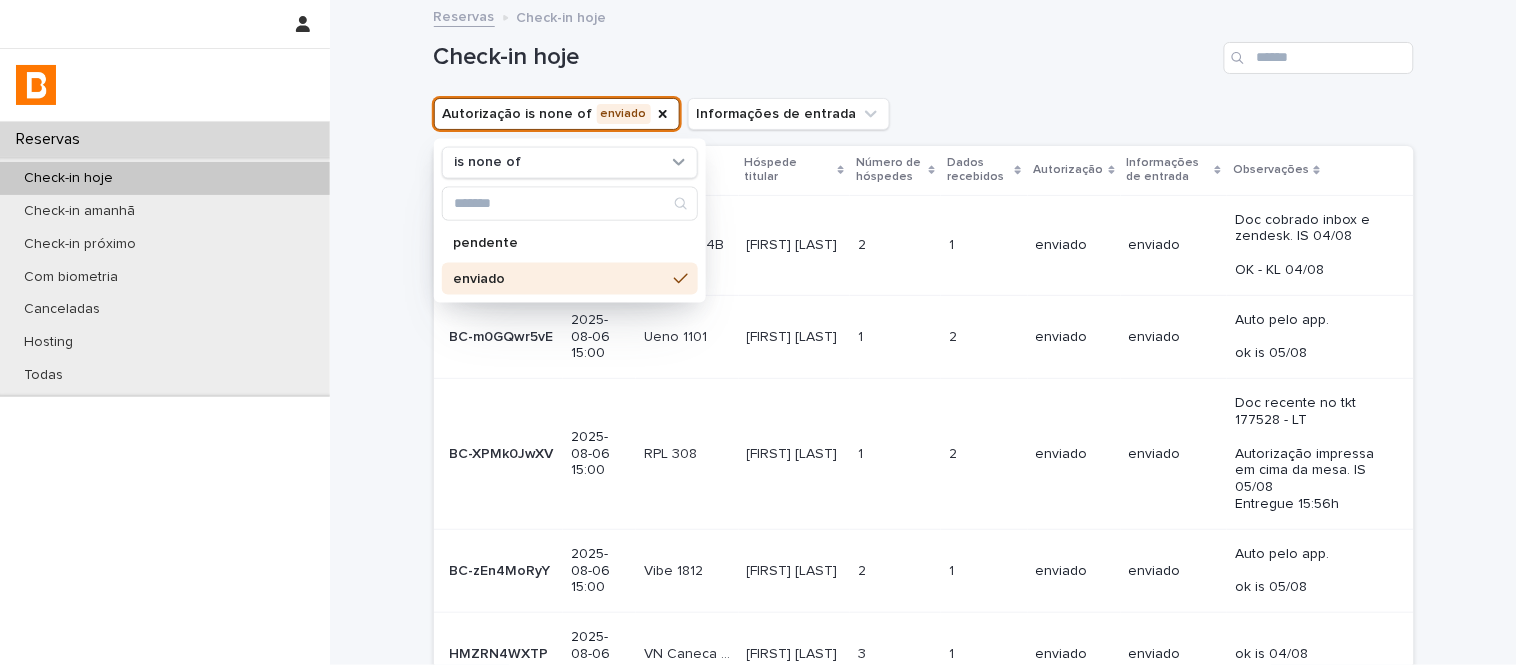 click on "Check-in hoje" at bounding box center [825, 57] 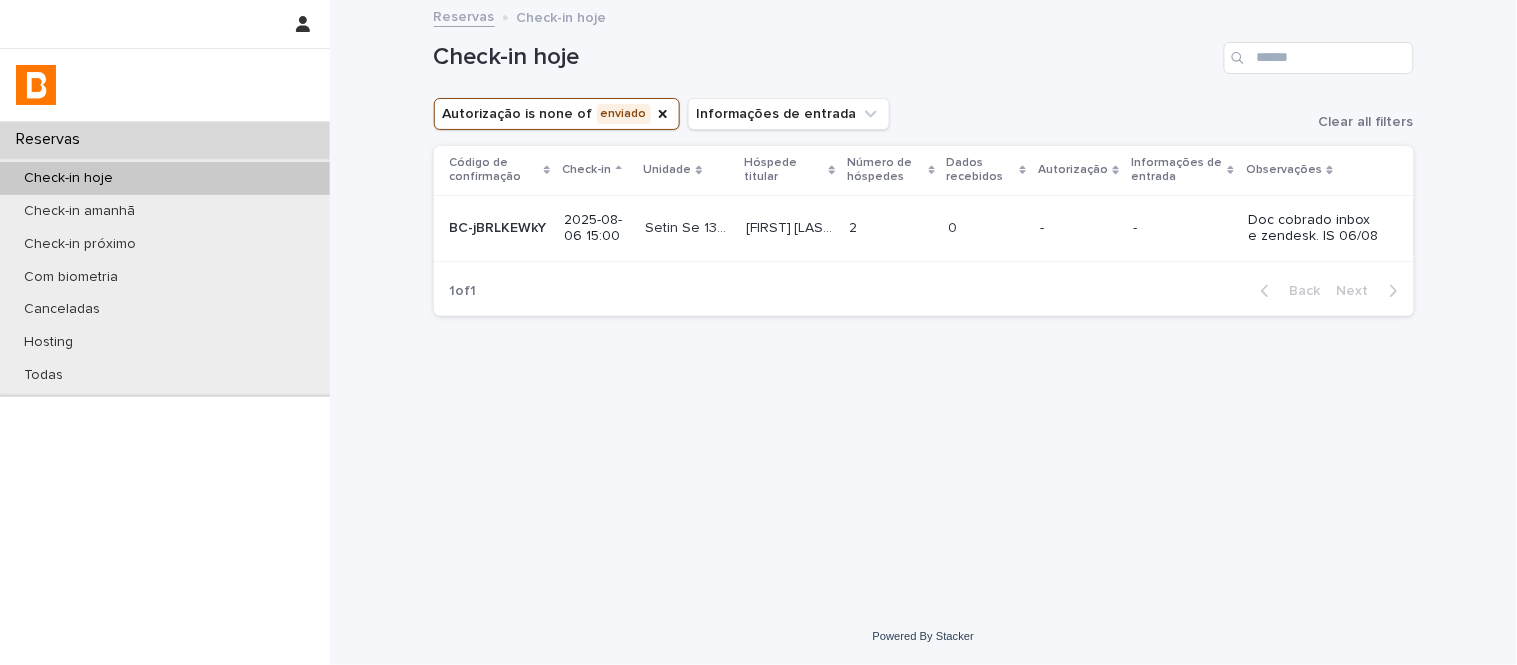 click on "2 2" at bounding box center [891, 228] 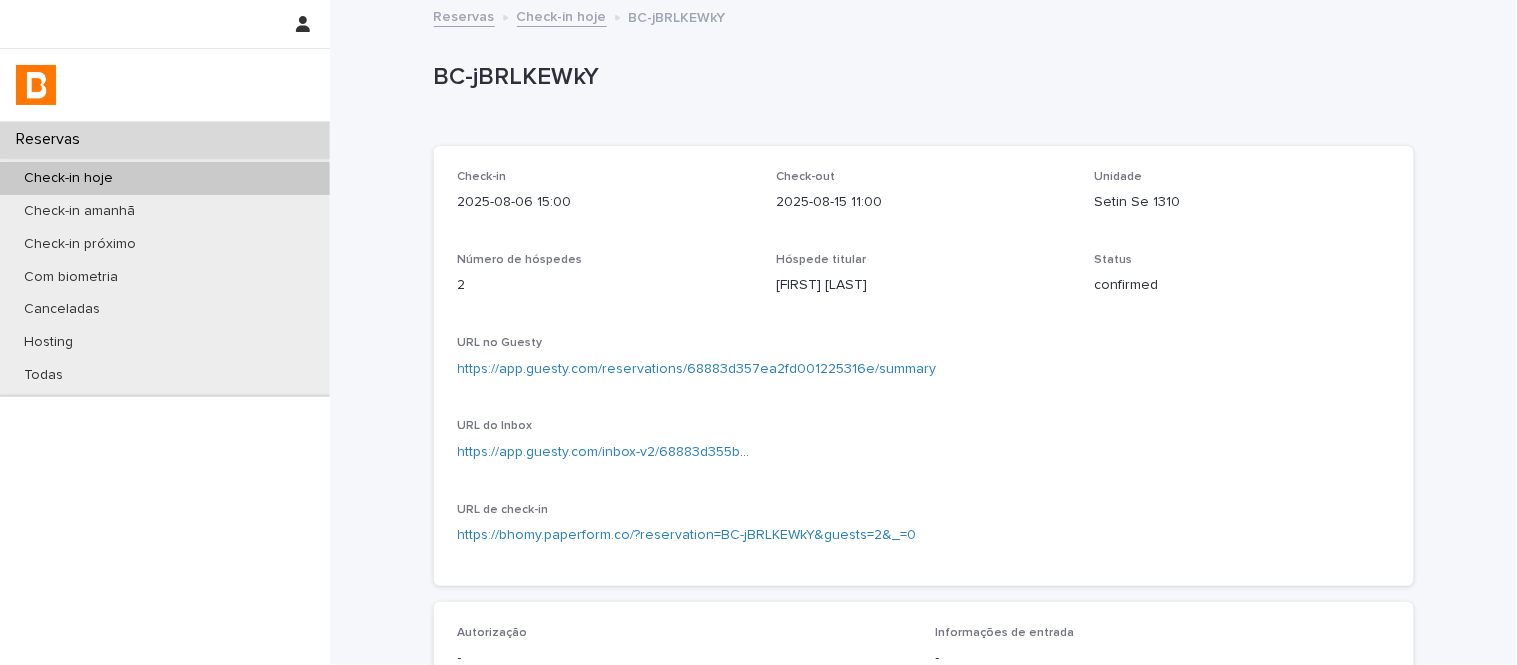 click on "BC-jBRLKEWkY" at bounding box center (920, 77) 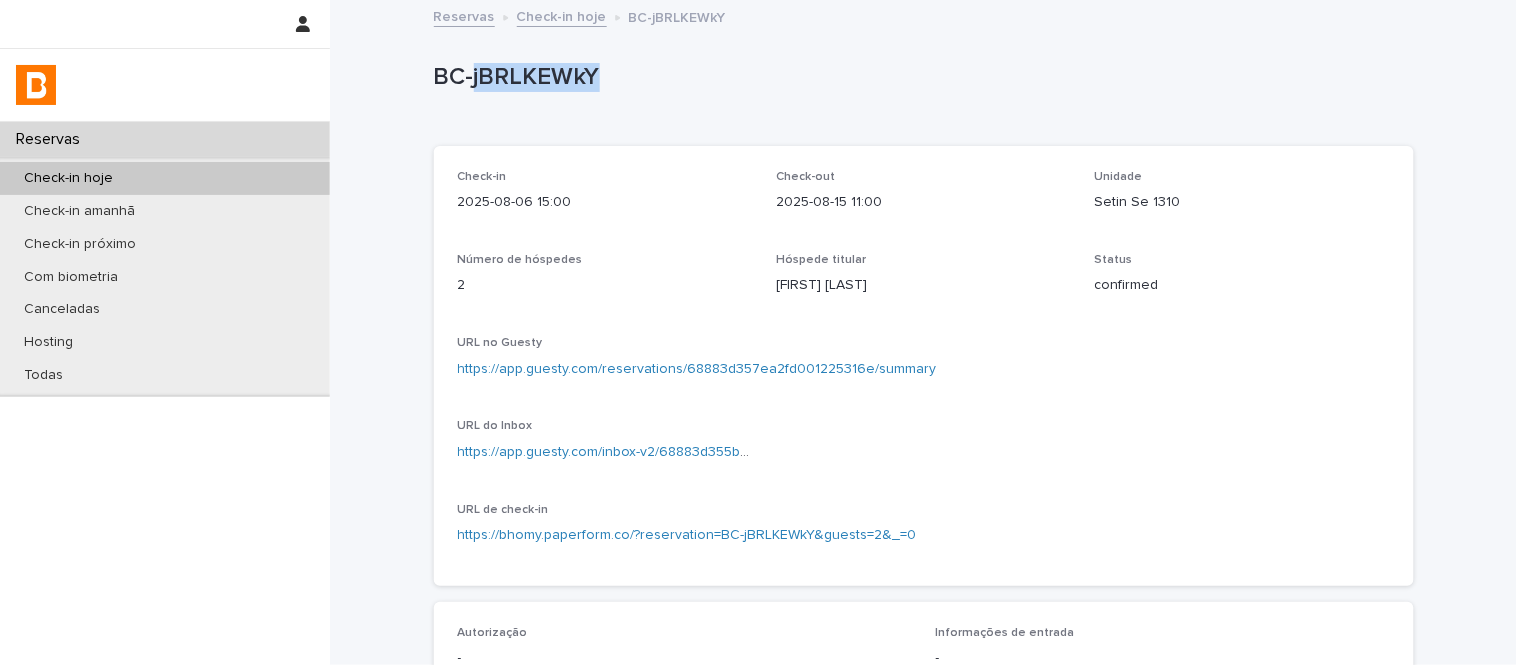 click on "BC-jBRLKEWkY" at bounding box center (920, 77) 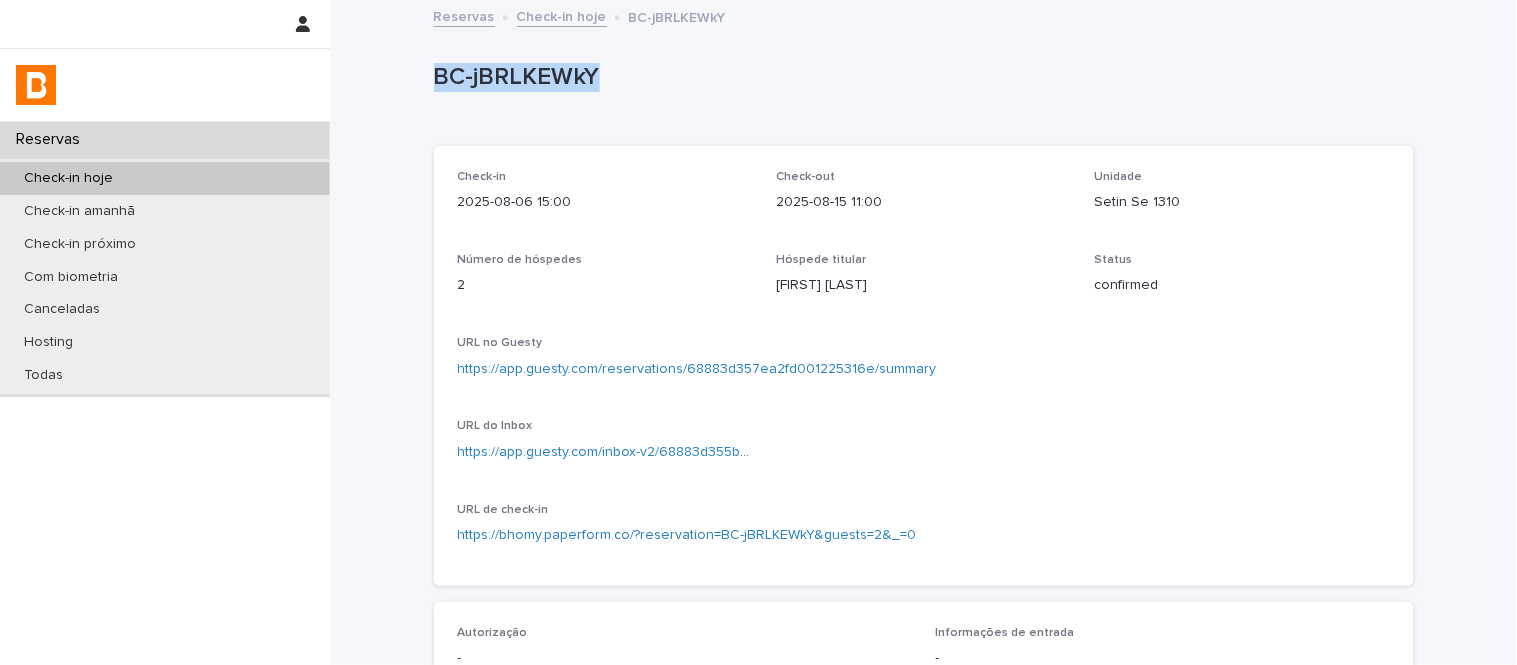 click on "BC-jBRLKEWkY" at bounding box center (920, 77) 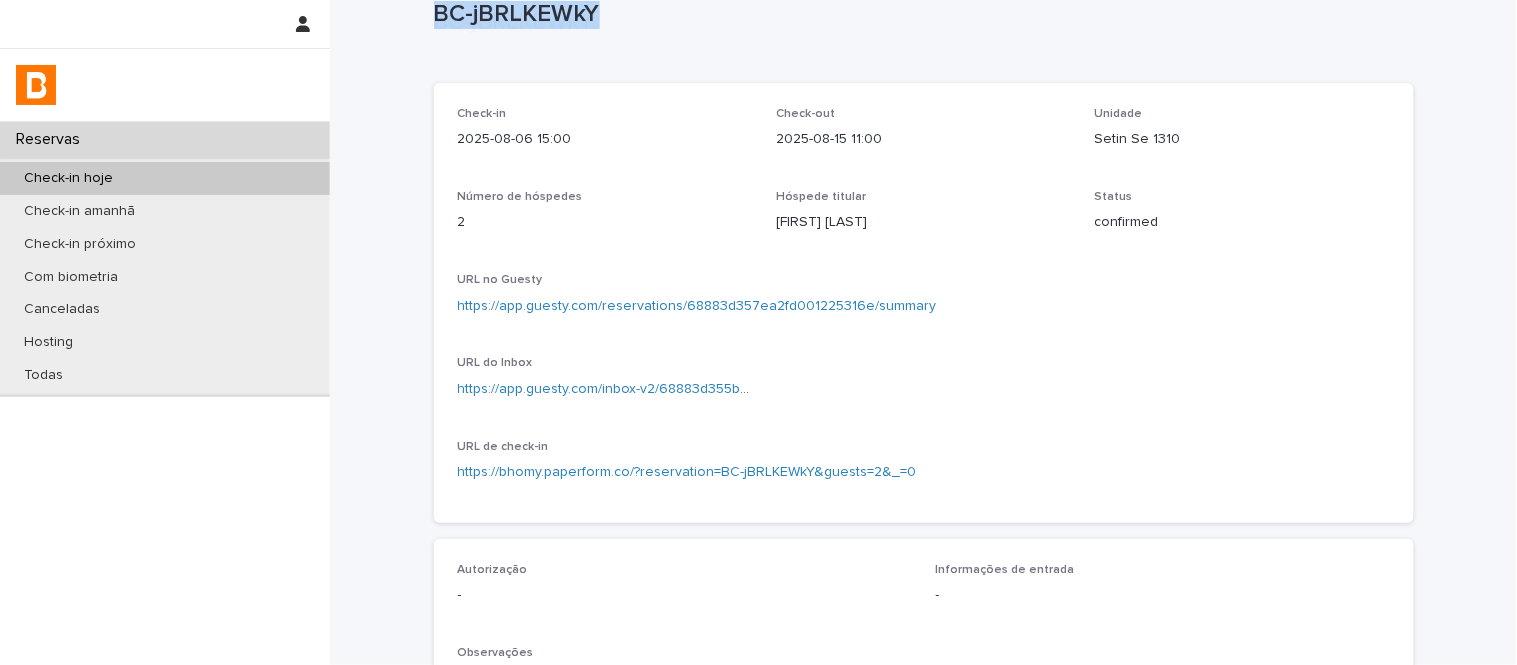 scroll, scrollTop: 222, scrollLeft: 0, axis: vertical 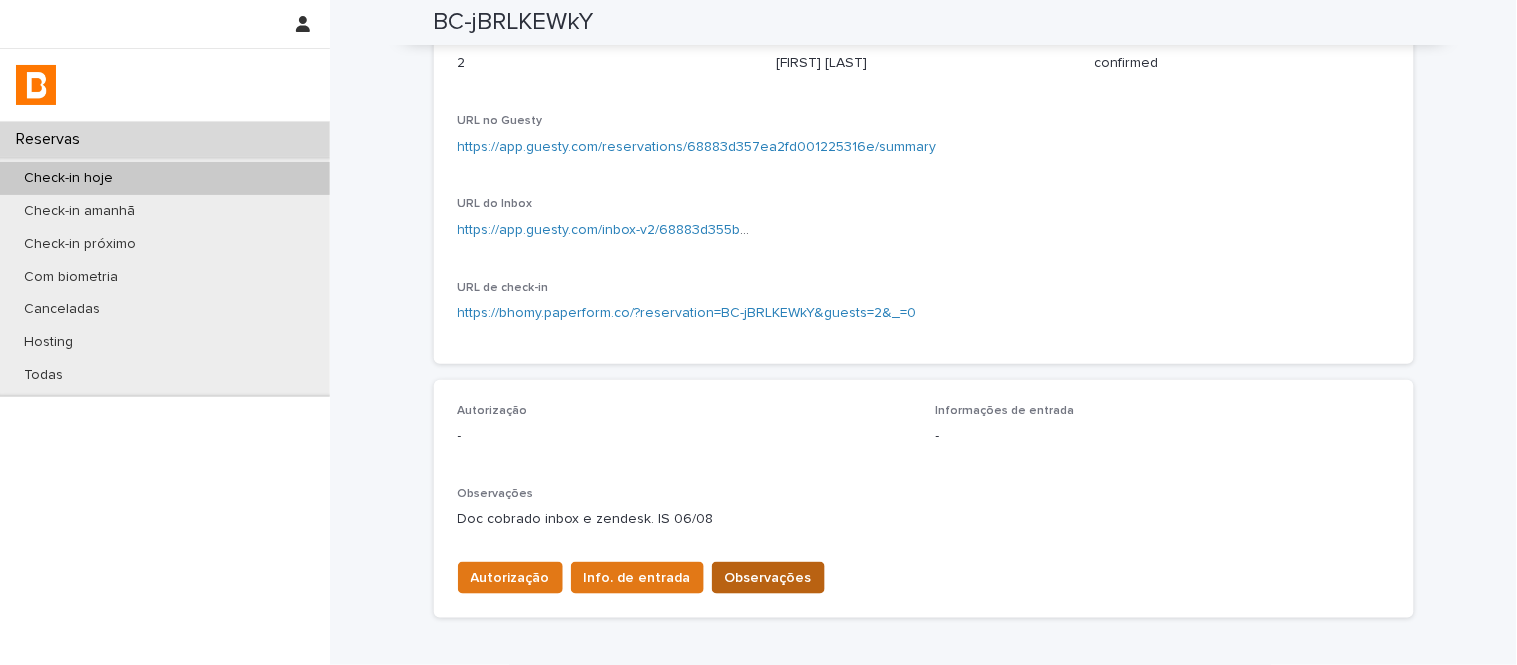 click on "Observações" at bounding box center (768, 578) 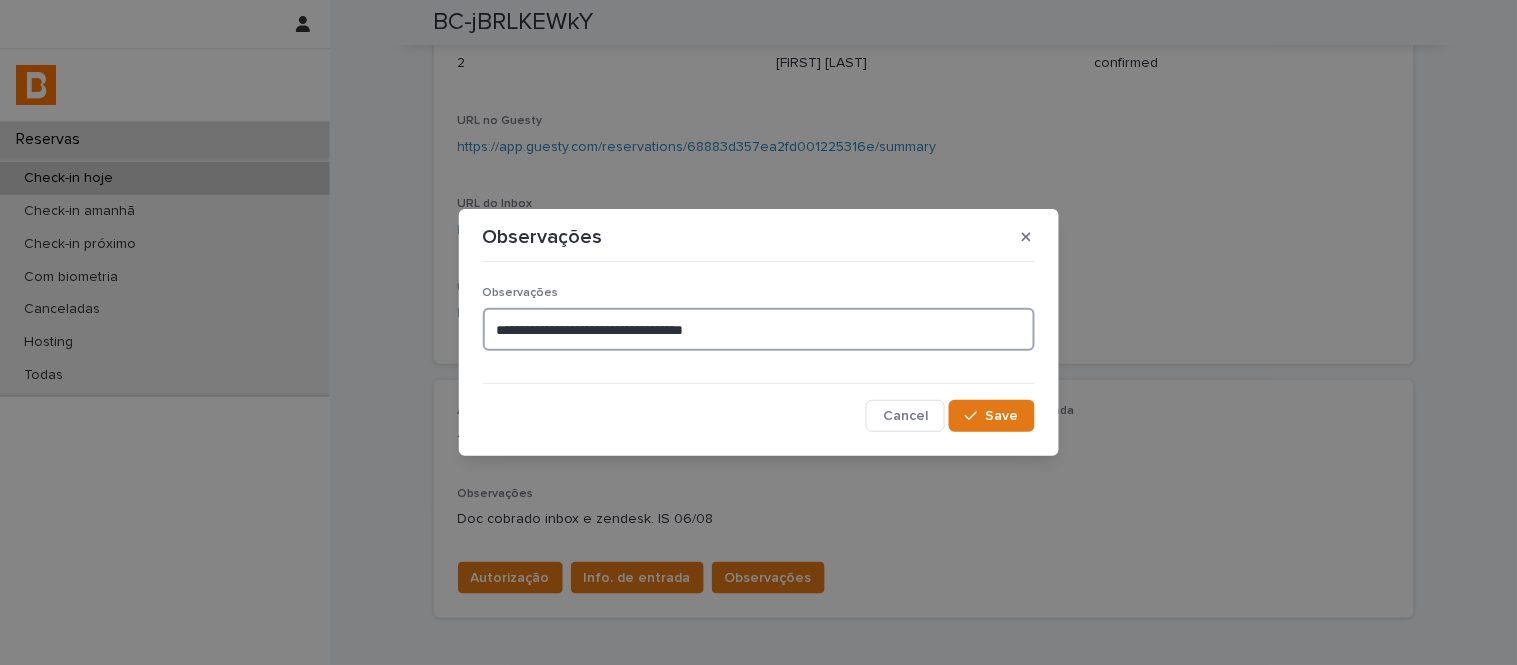 click on "**********" at bounding box center (759, 329) 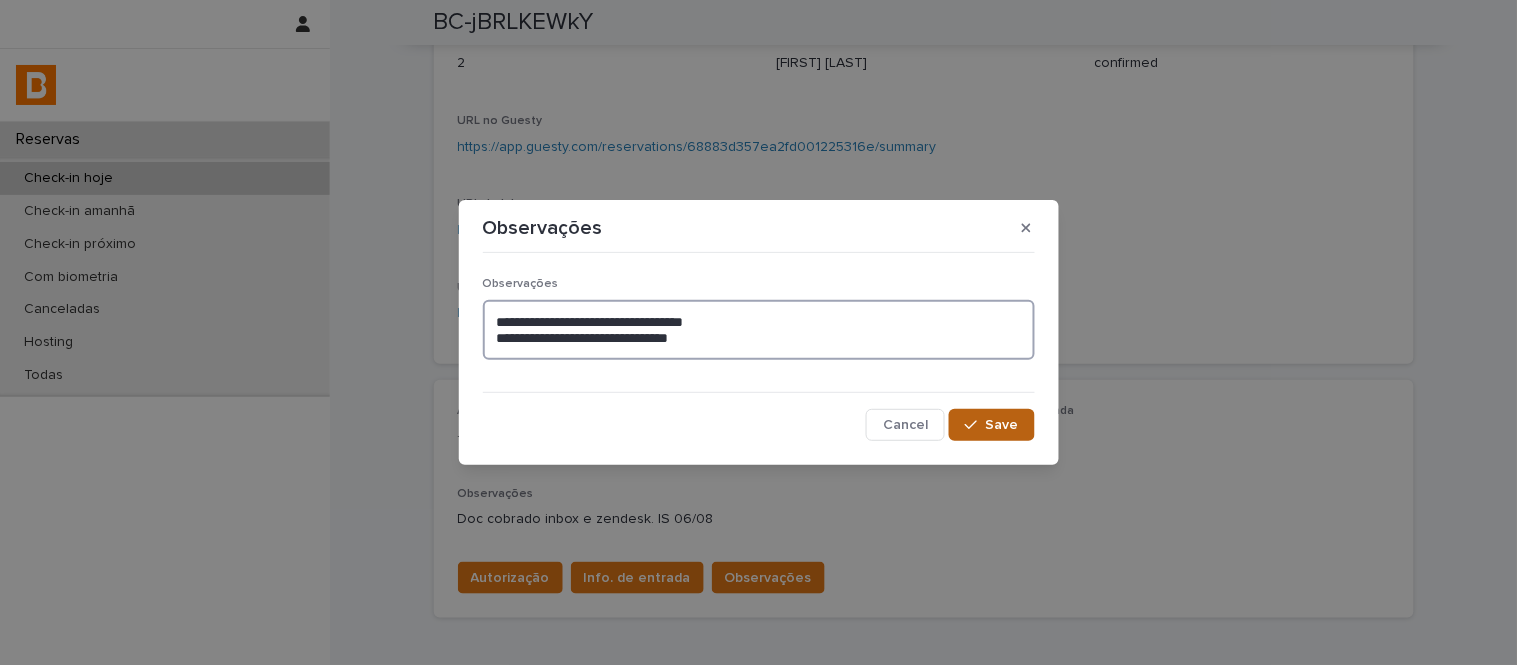 type on "**********" 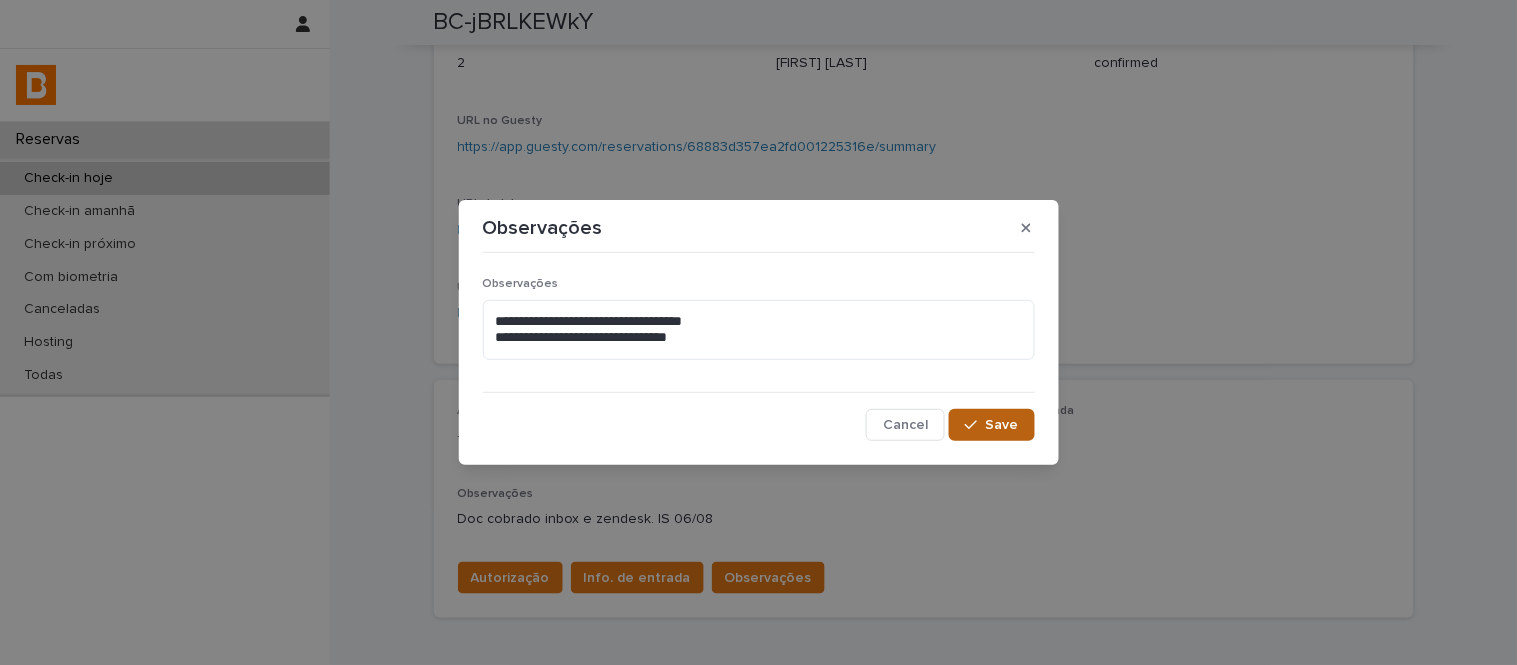 click on "Save" at bounding box center [991, 425] 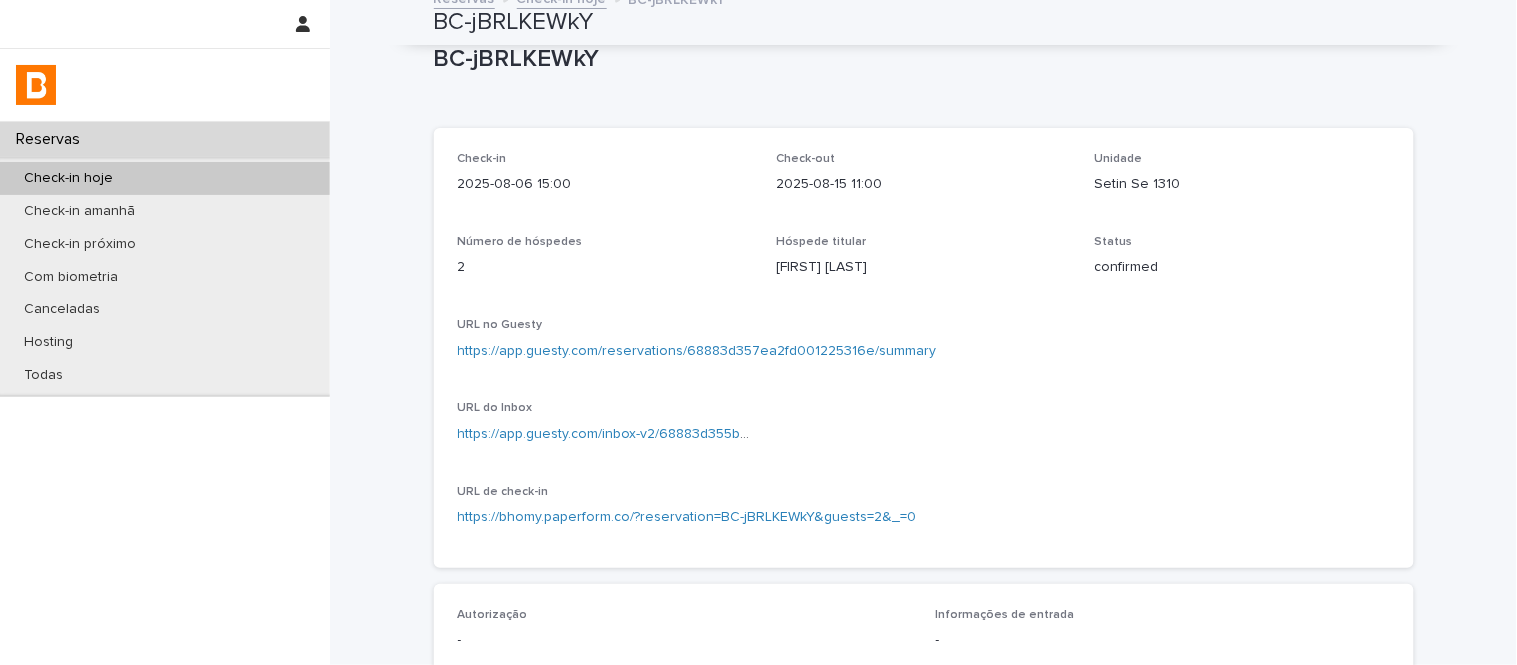 scroll, scrollTop: 0, scrollLeft: 0, axis: both 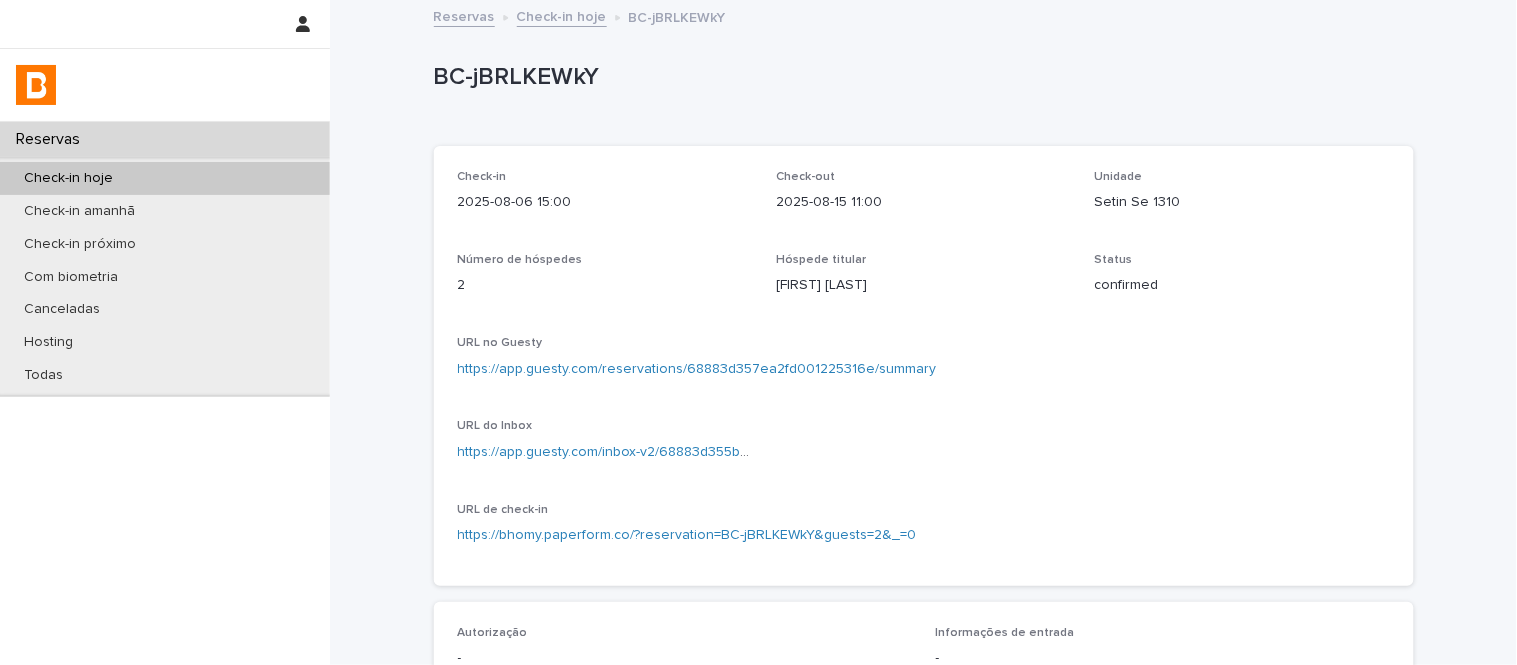 click on "Check-in hoje" at bounding box center (562, 15) 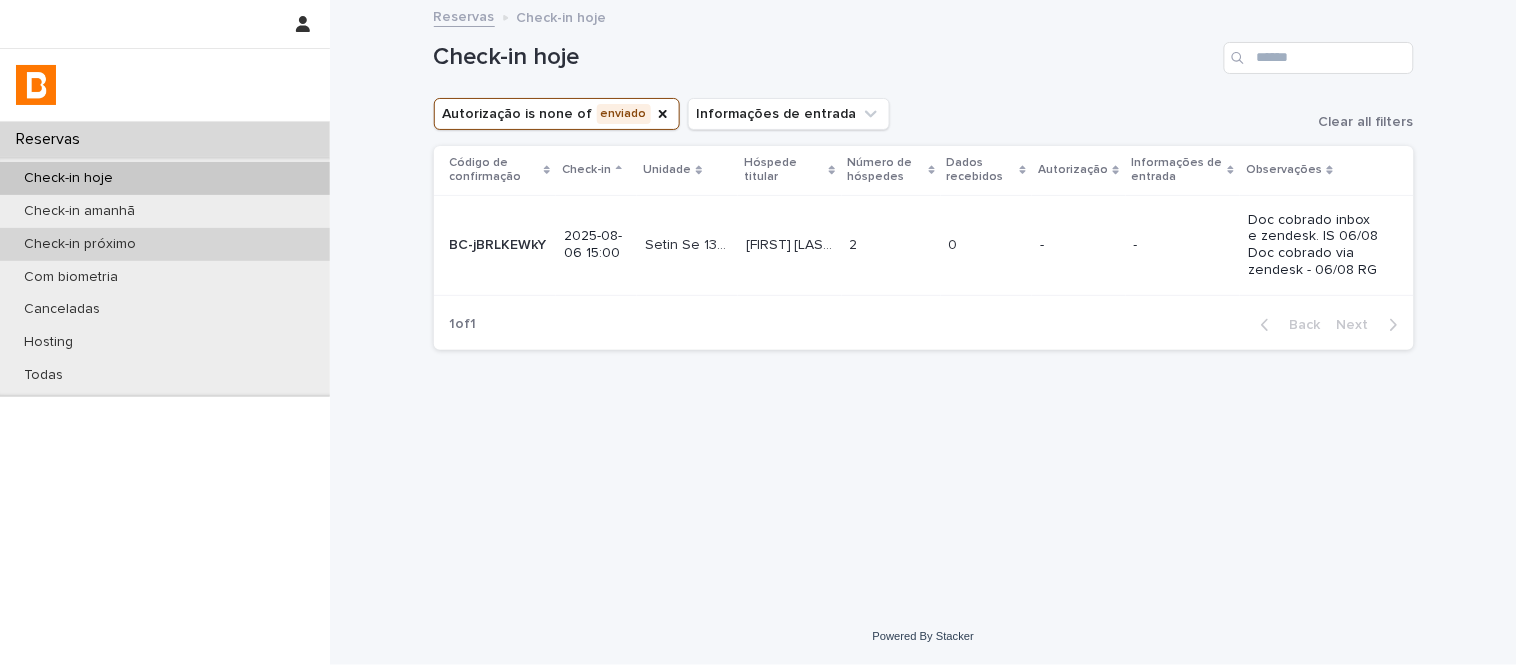 click on "Check-in próximo" at bounding box center [165, 244] 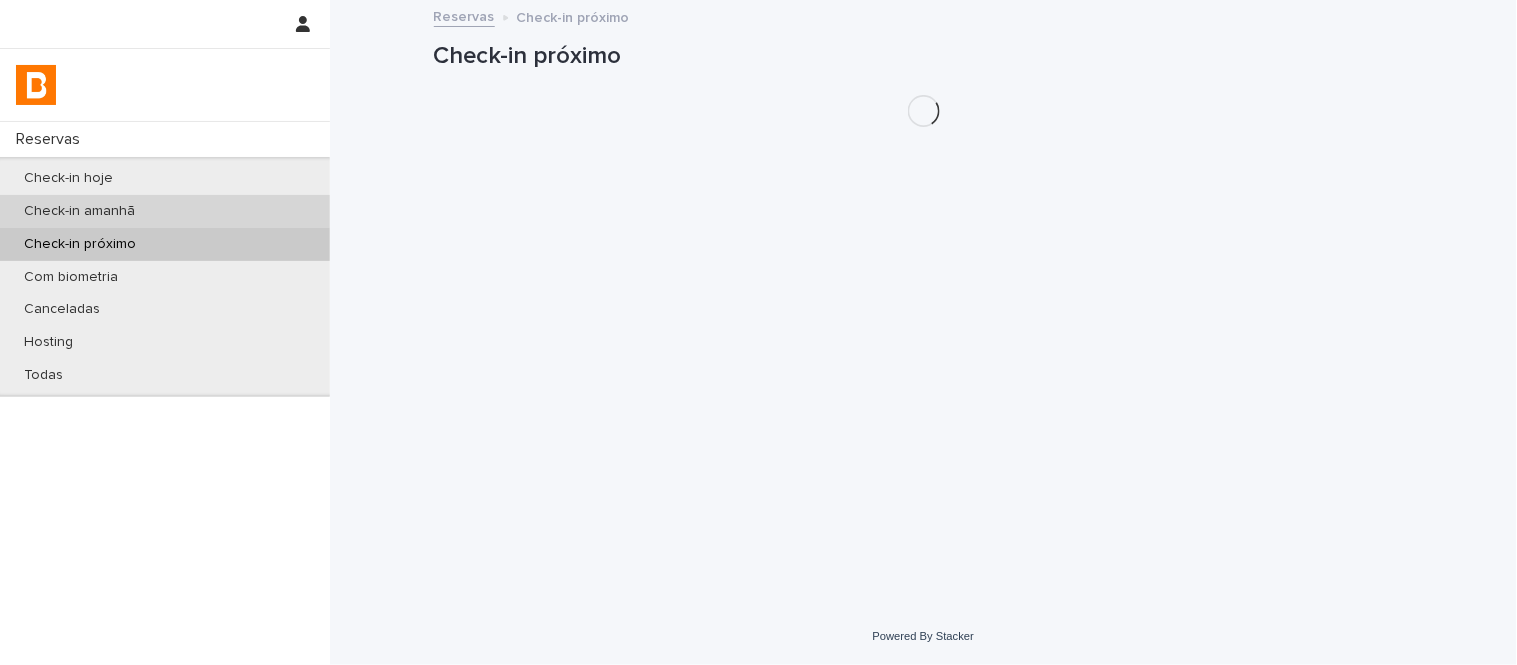 click on "Check-in amanhã" at bounding box center (165, 211) 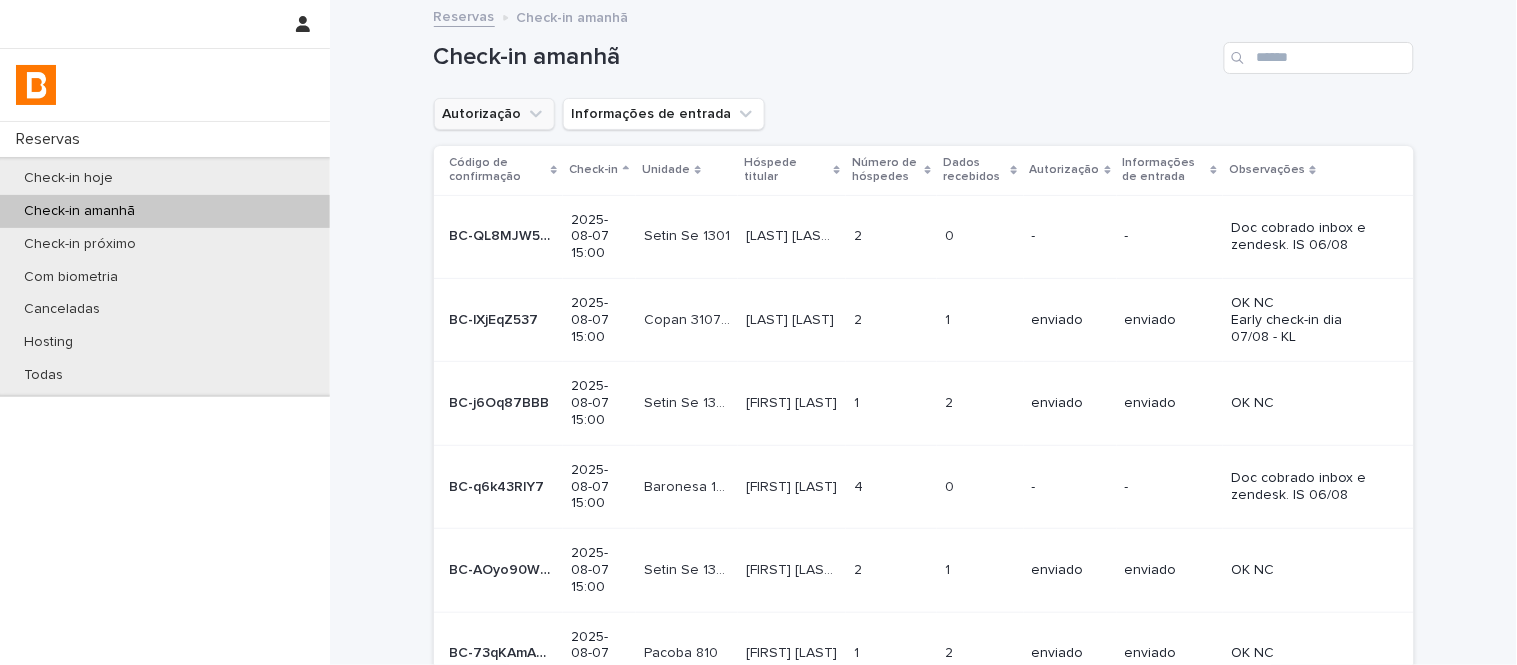 click on "Autorização" at bounding box center (494, 114) 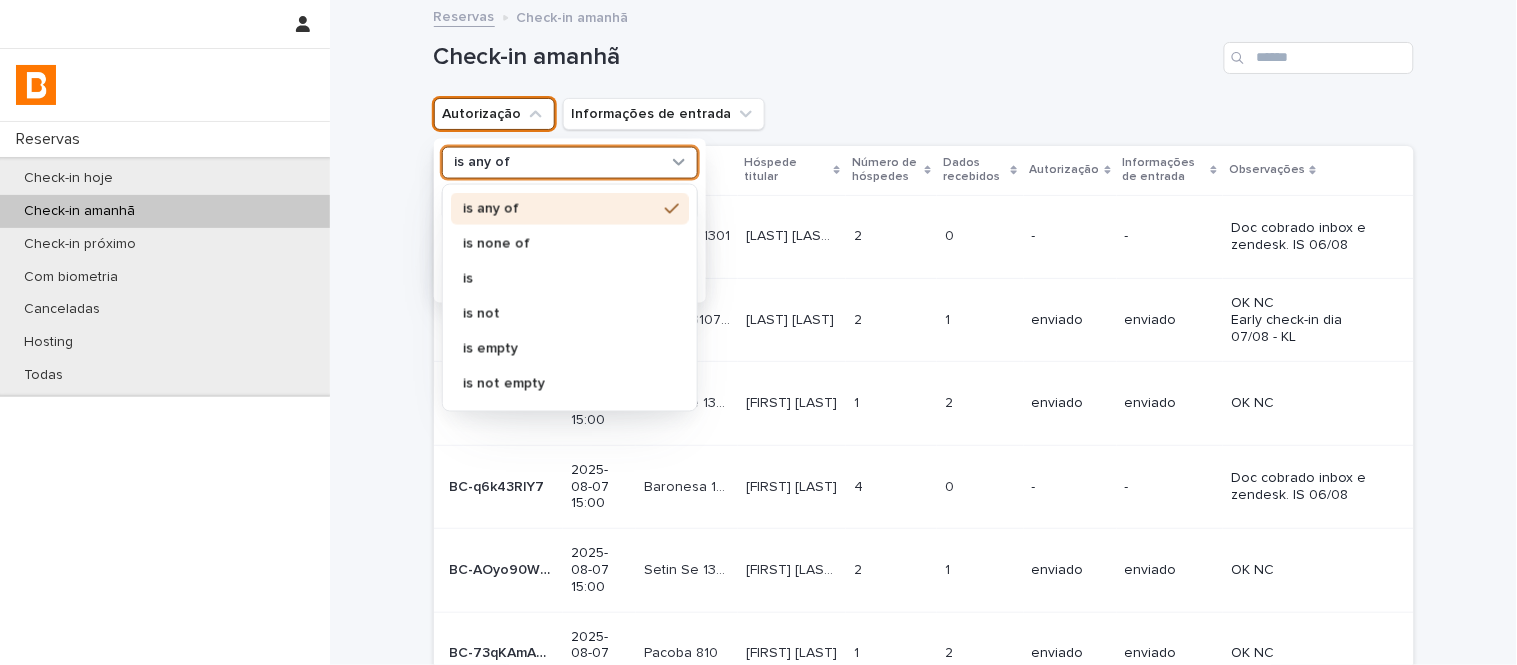 click on "is any of" at bounding box center [570, 162] 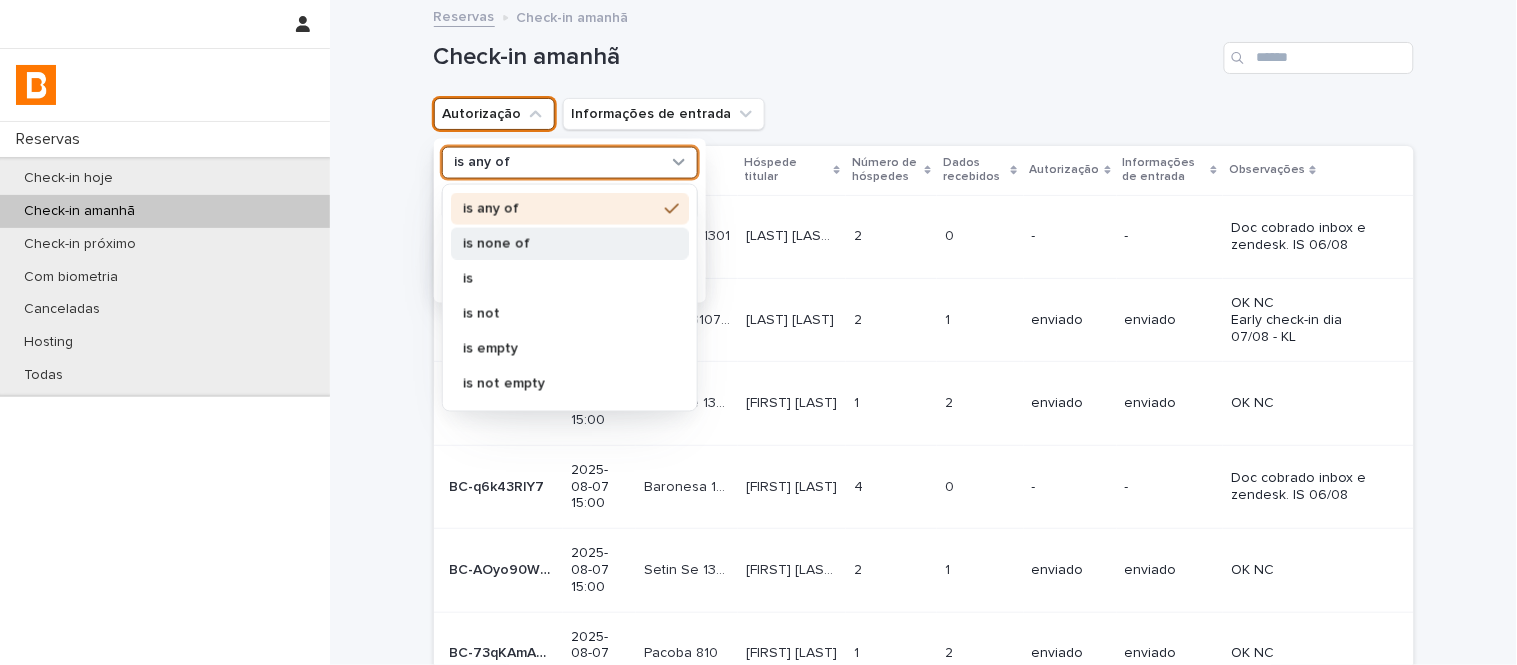 click on "is none of" at bounding box center [560, 243] 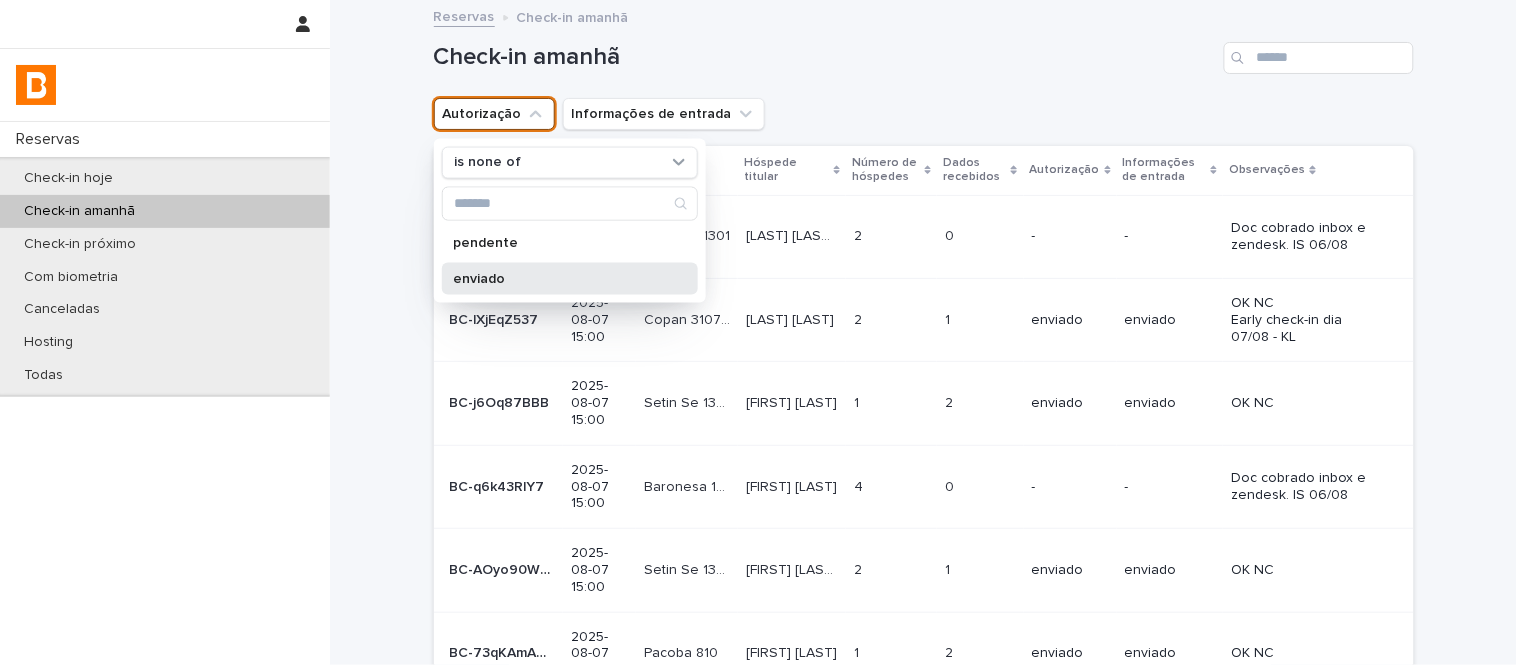 click on "enviado" at bounding box center (560, 278) 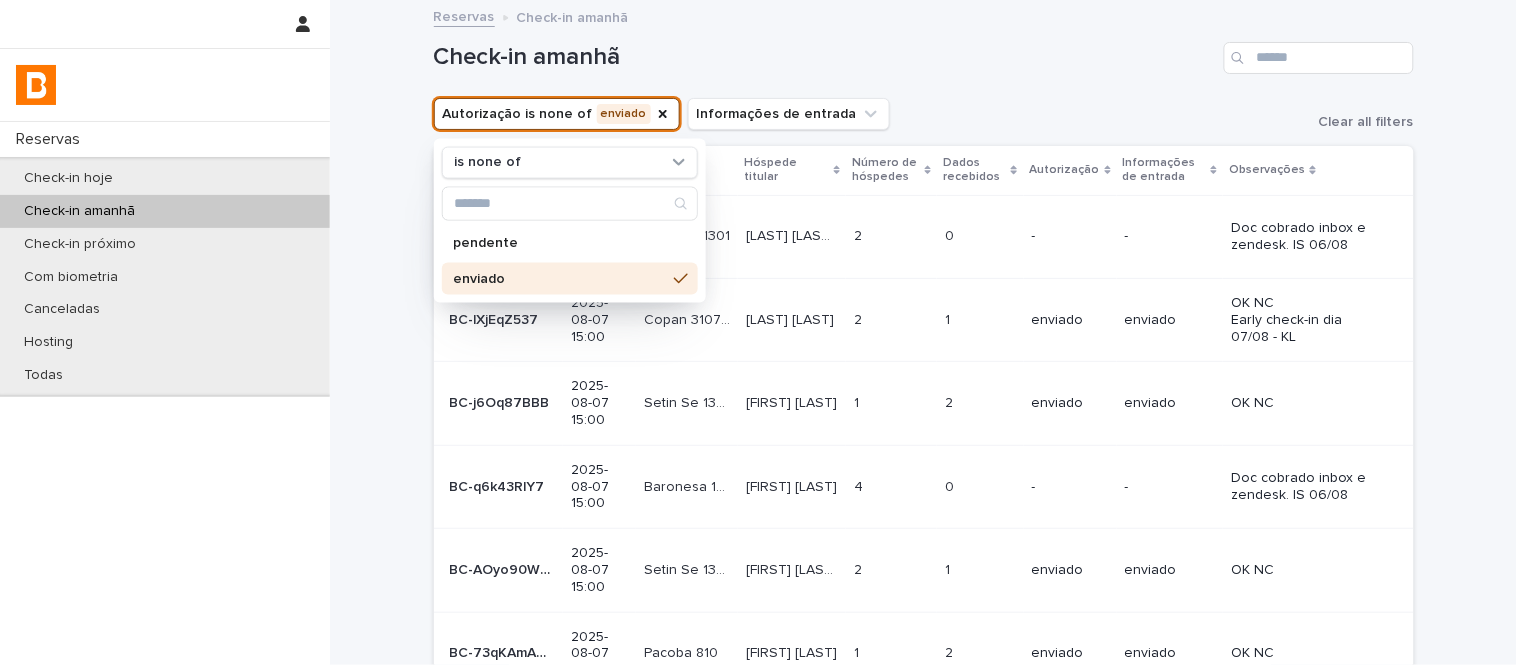 click on "Check-in amanhã" at bounding box center (924, 50) 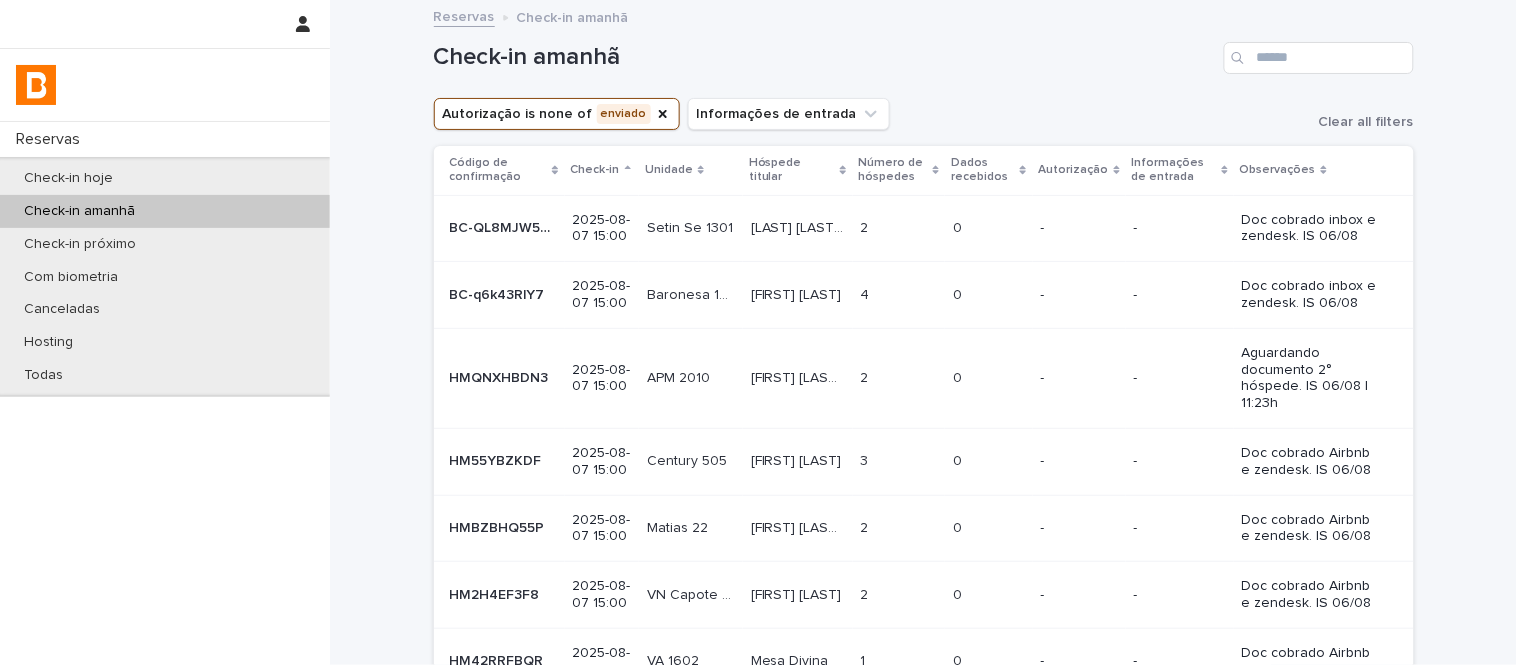 click on "Dados recebidos" at bounding box center [989, 170] 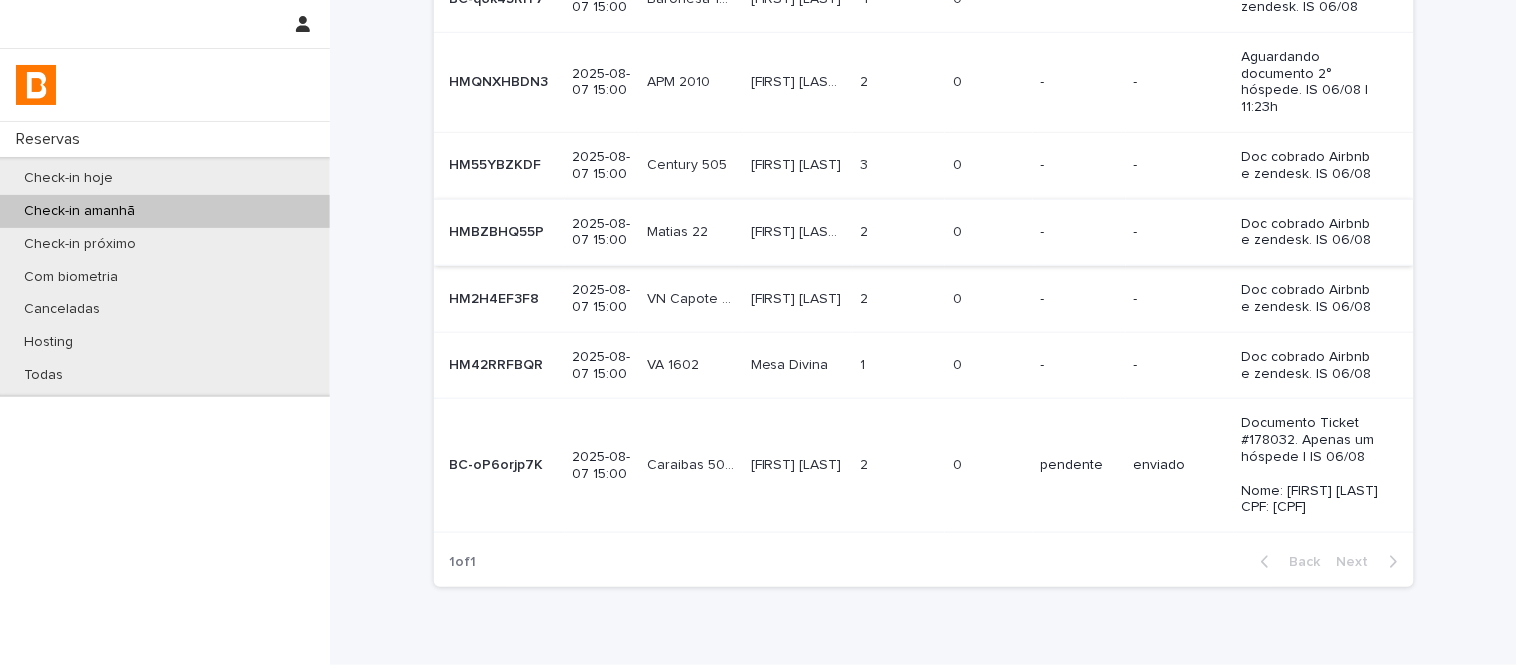scroll, scrollTop: 407, scrollLeft: 0, axis: vertical 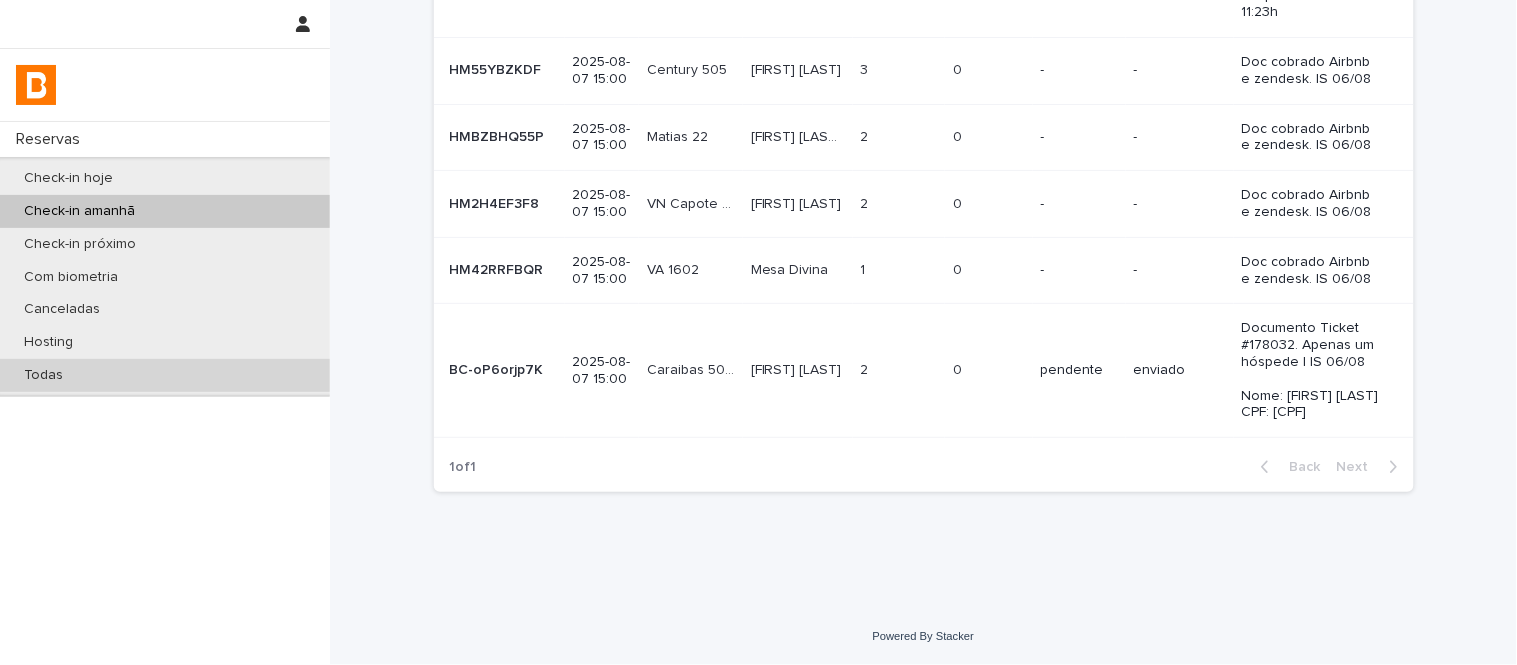 click on "Todas" at bounding box center (165, 375) 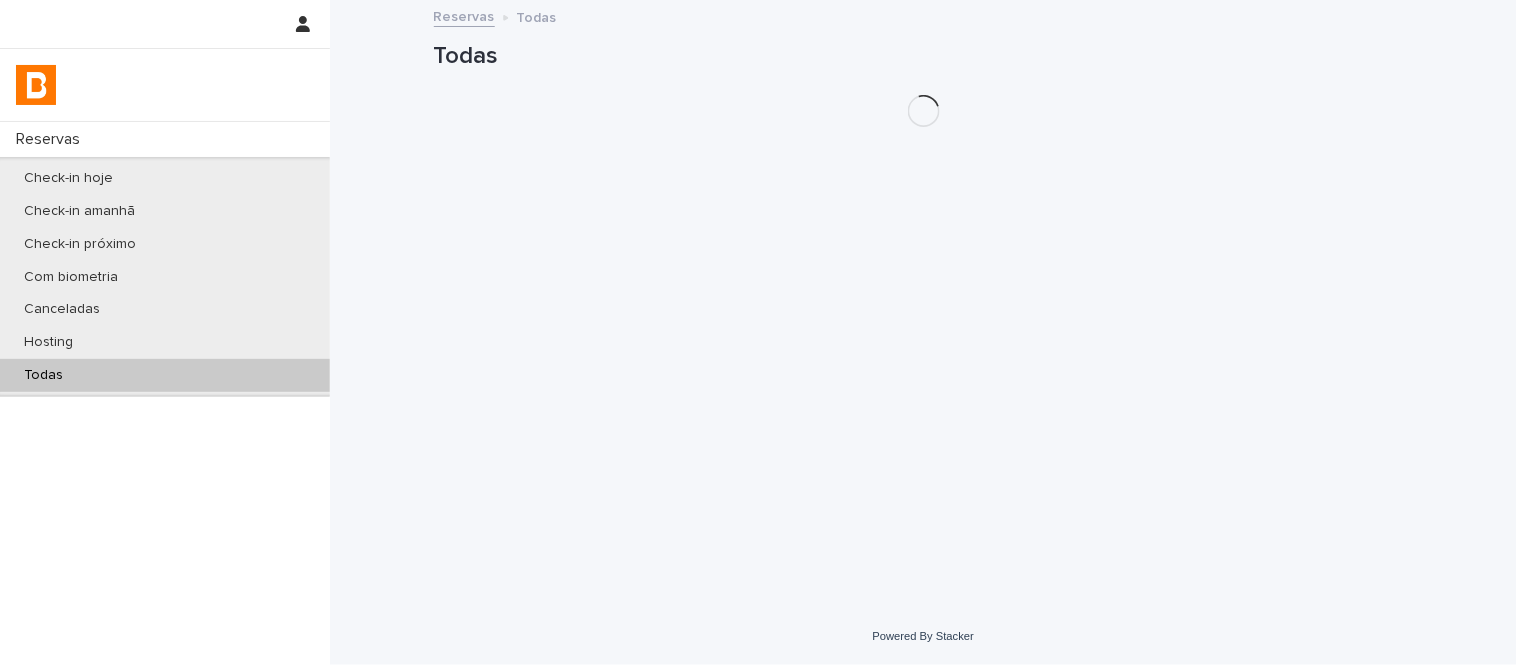 scroll, scrollTop: 0, scrollLeft: 0, axis: both 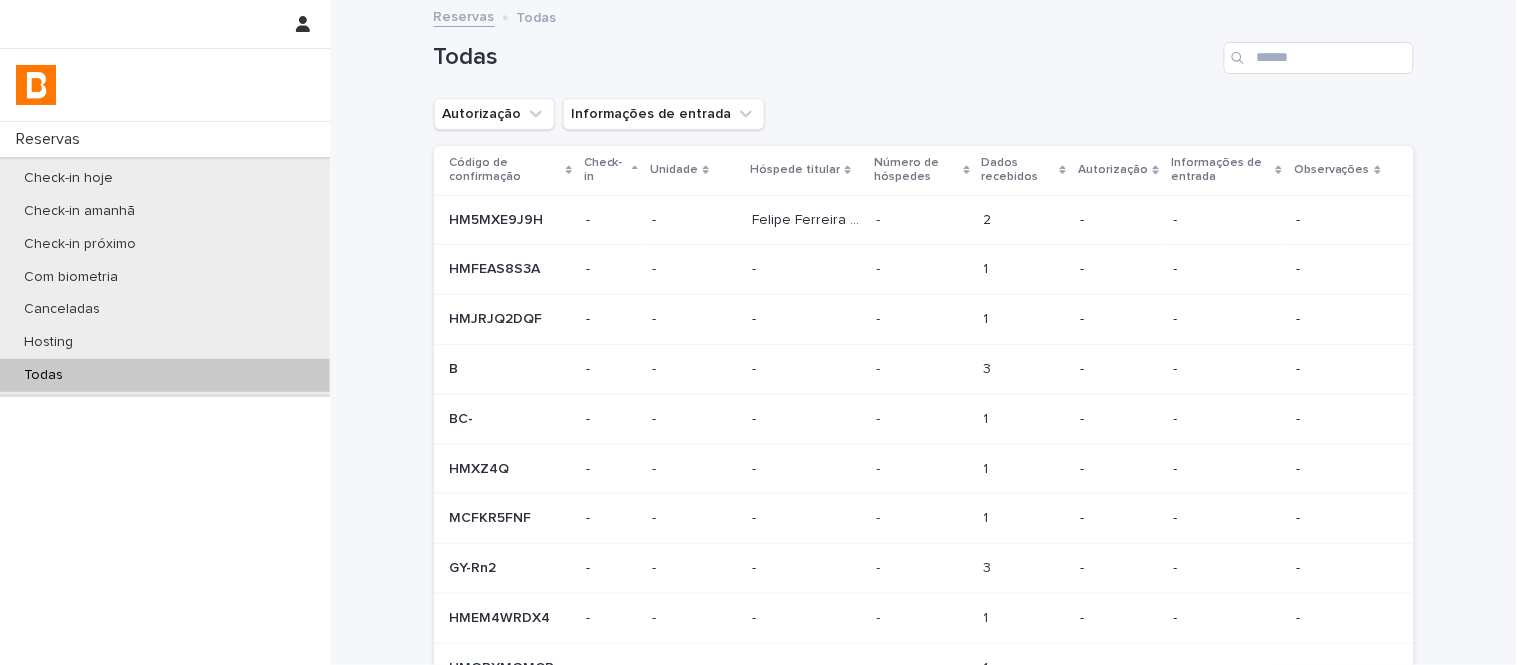 click on "Todas" at bounding box center (924, 50) 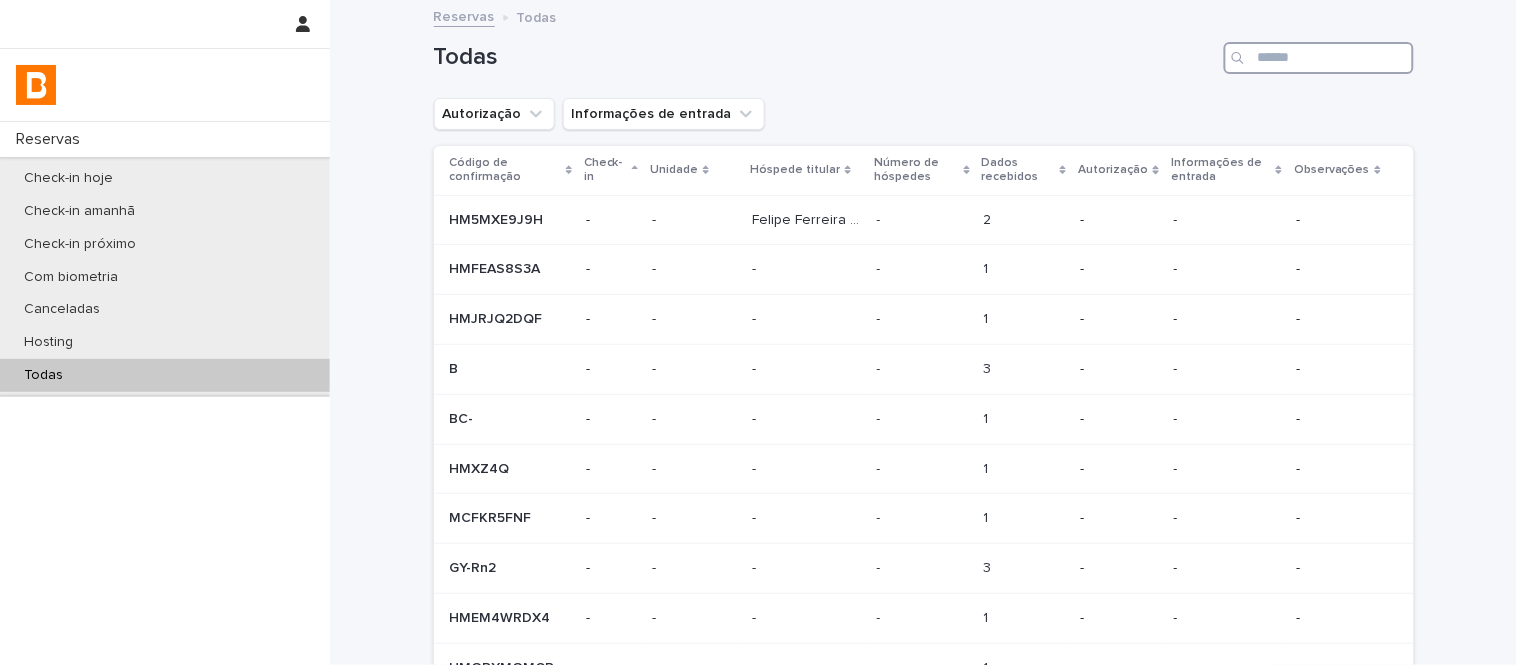 paste on "**********" 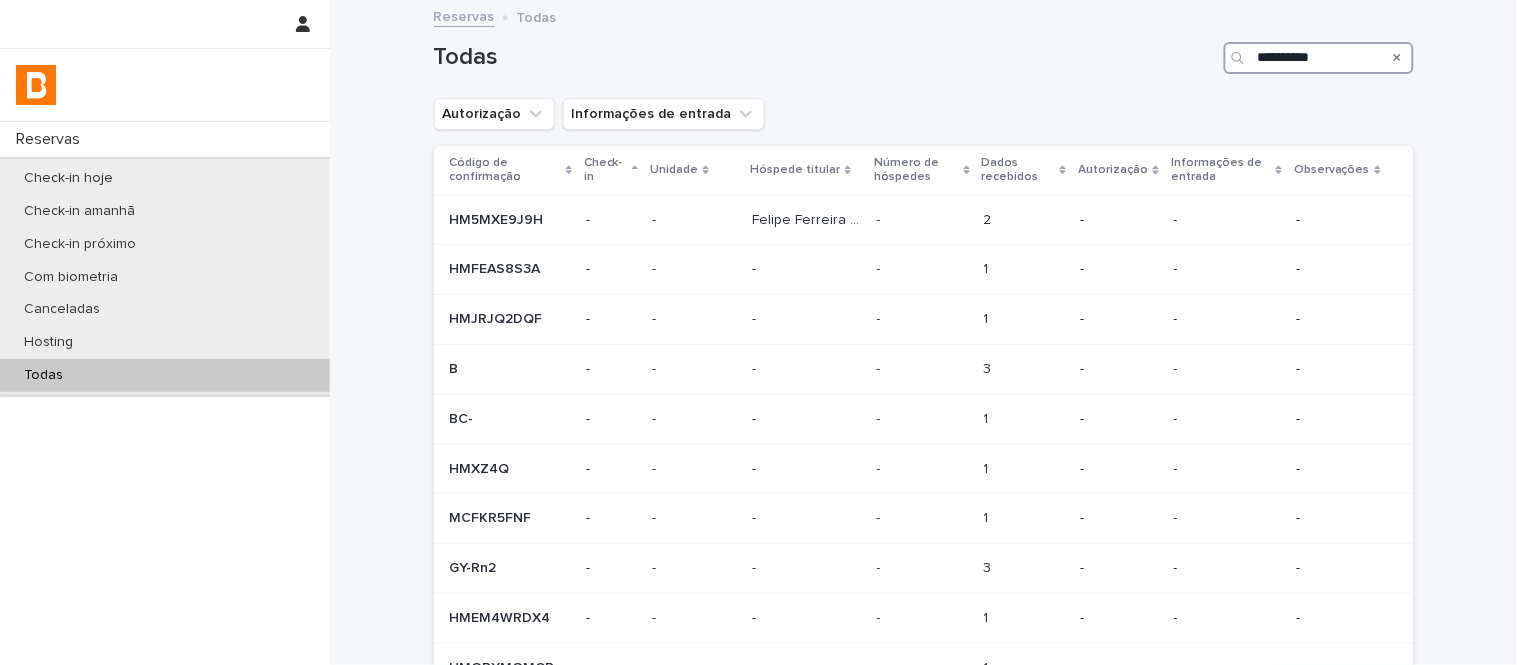 click on "**********" at bounding box center (1319, 58) 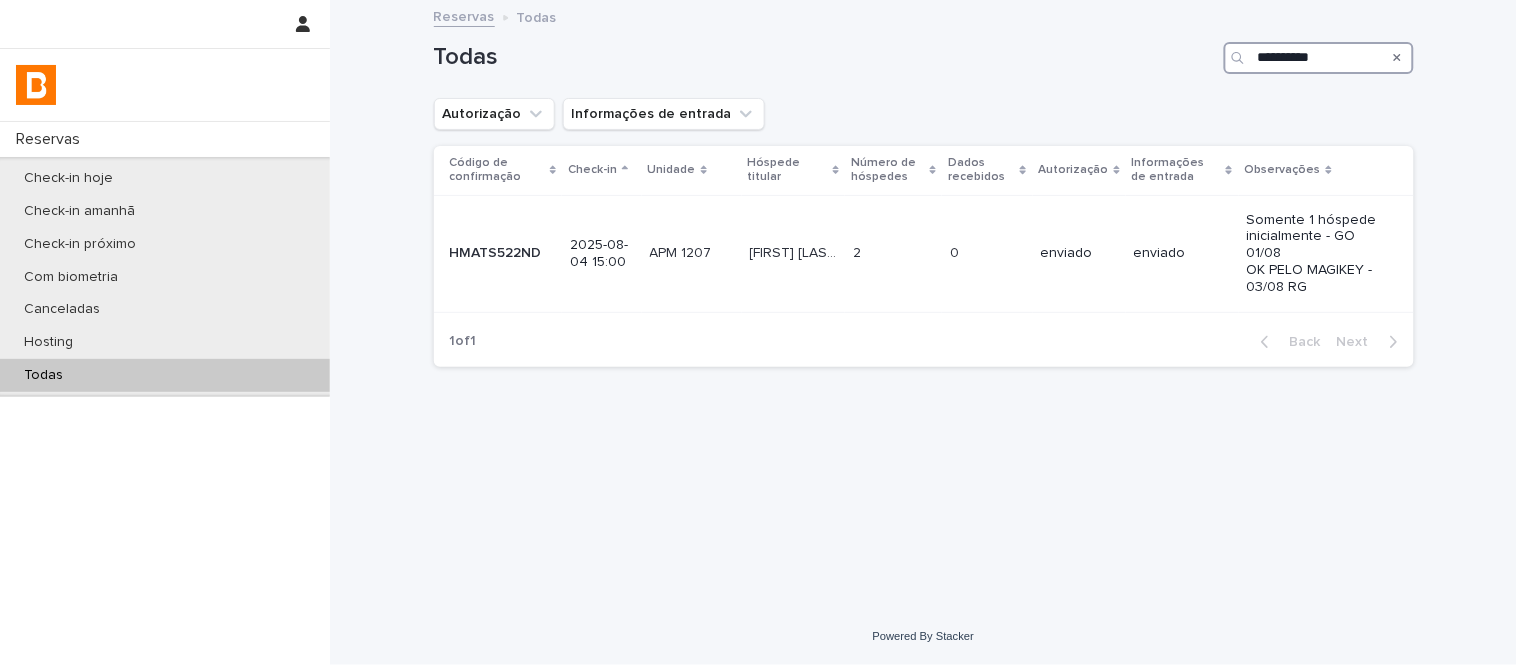 type on "**********" 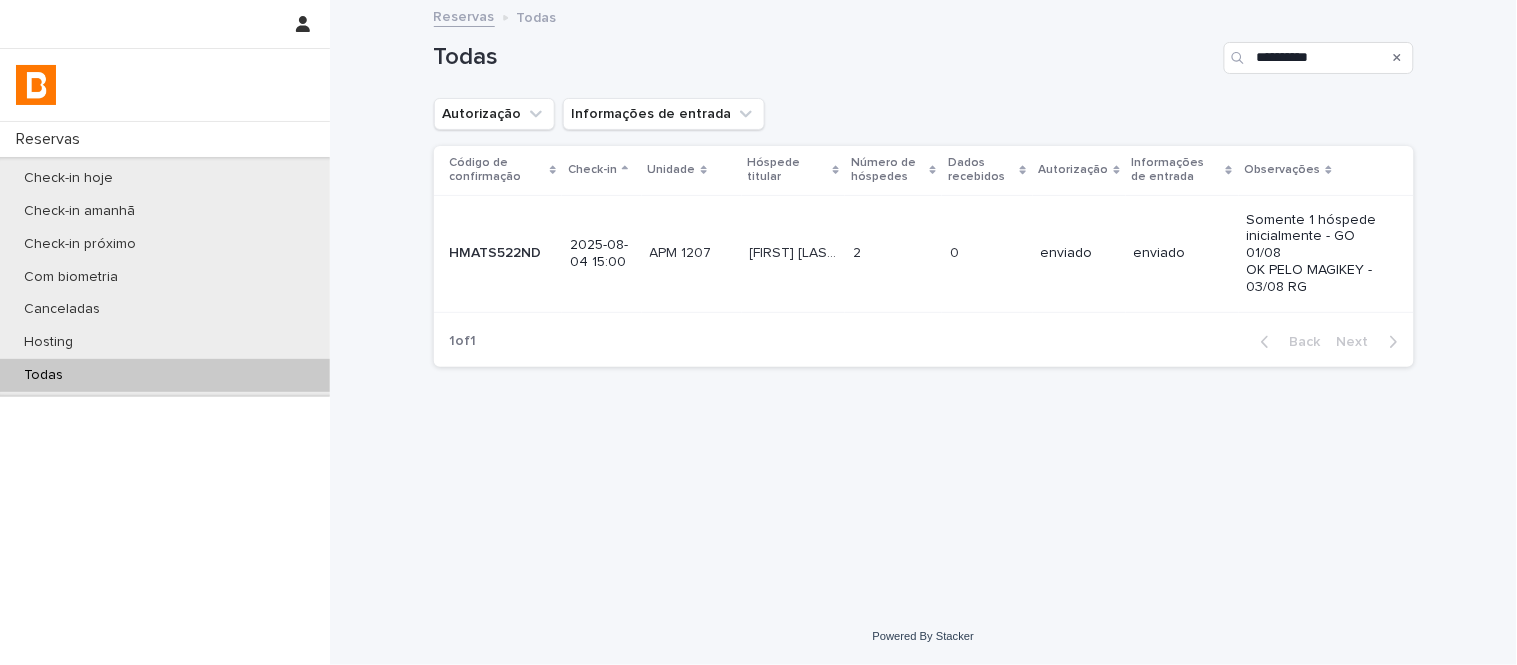 click on "Todas" at bounding box center (165, 375) 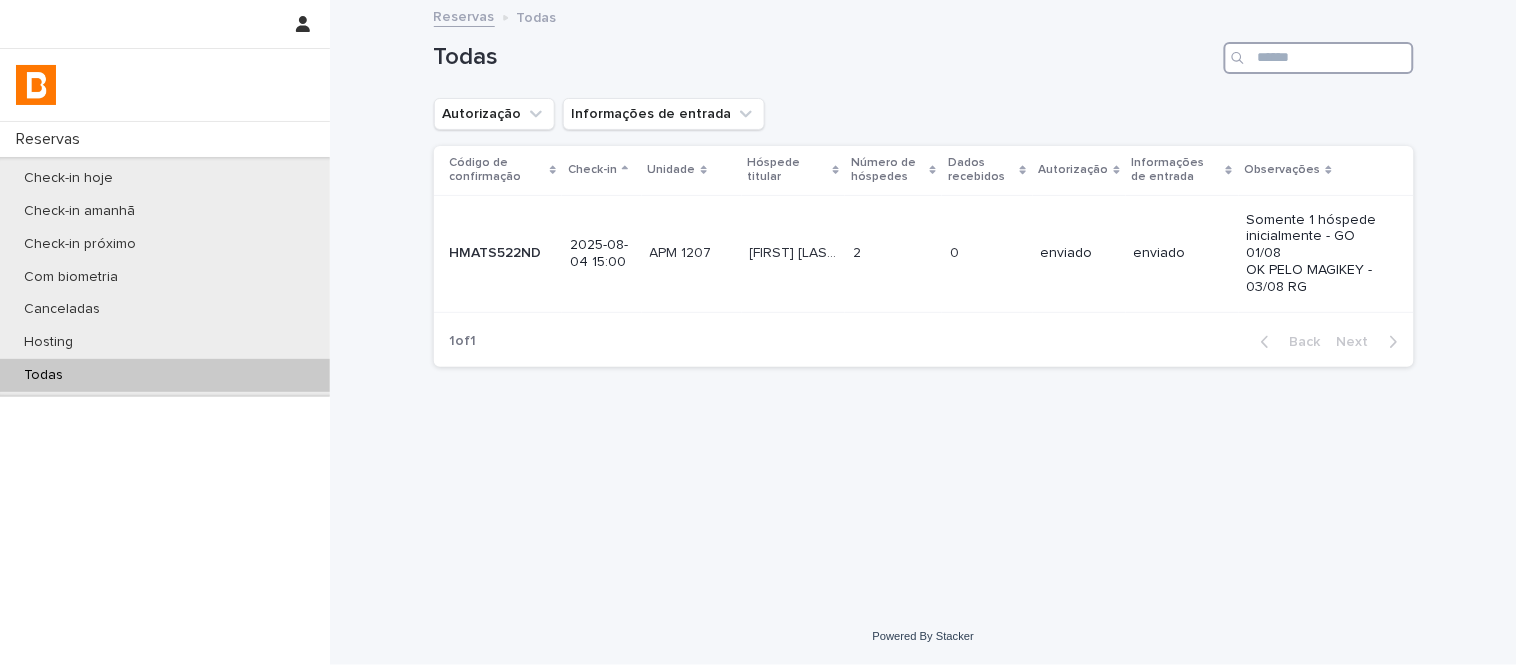 click at bounding box center (1319, 58) 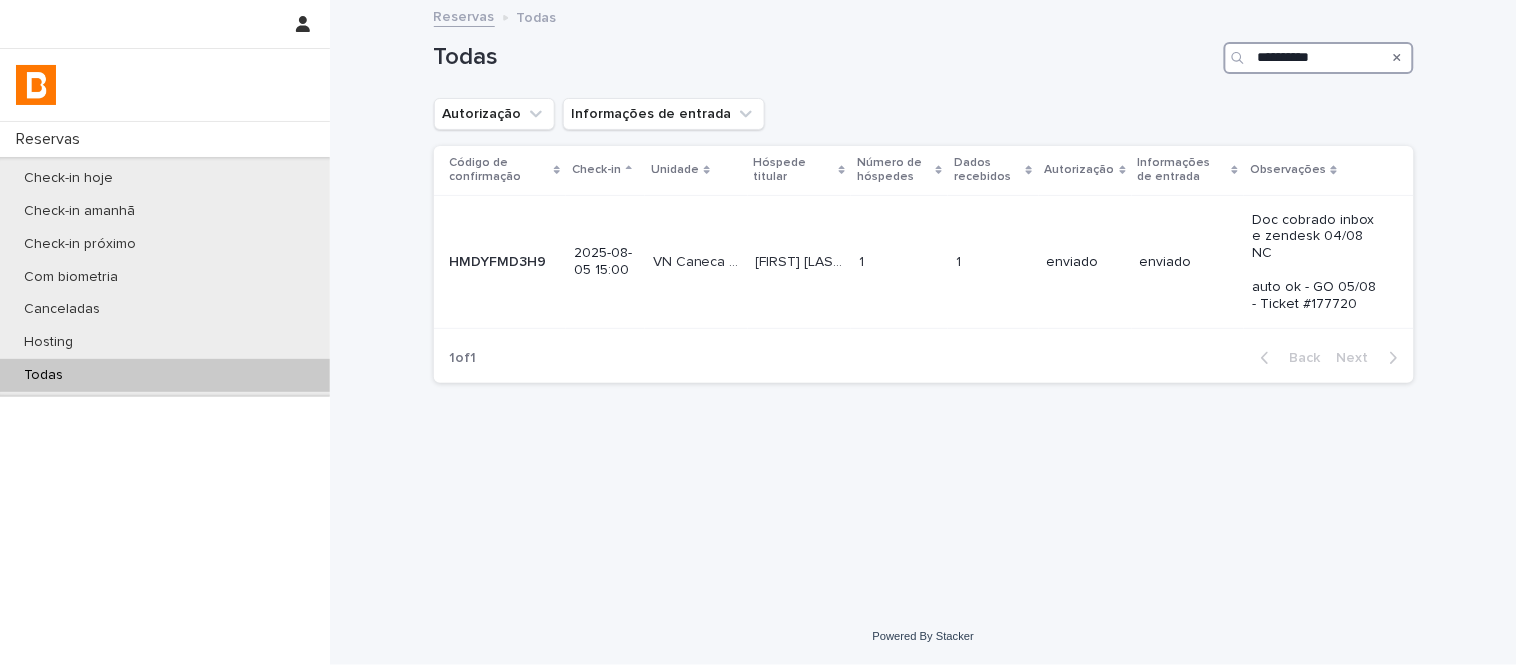 type on "**********" 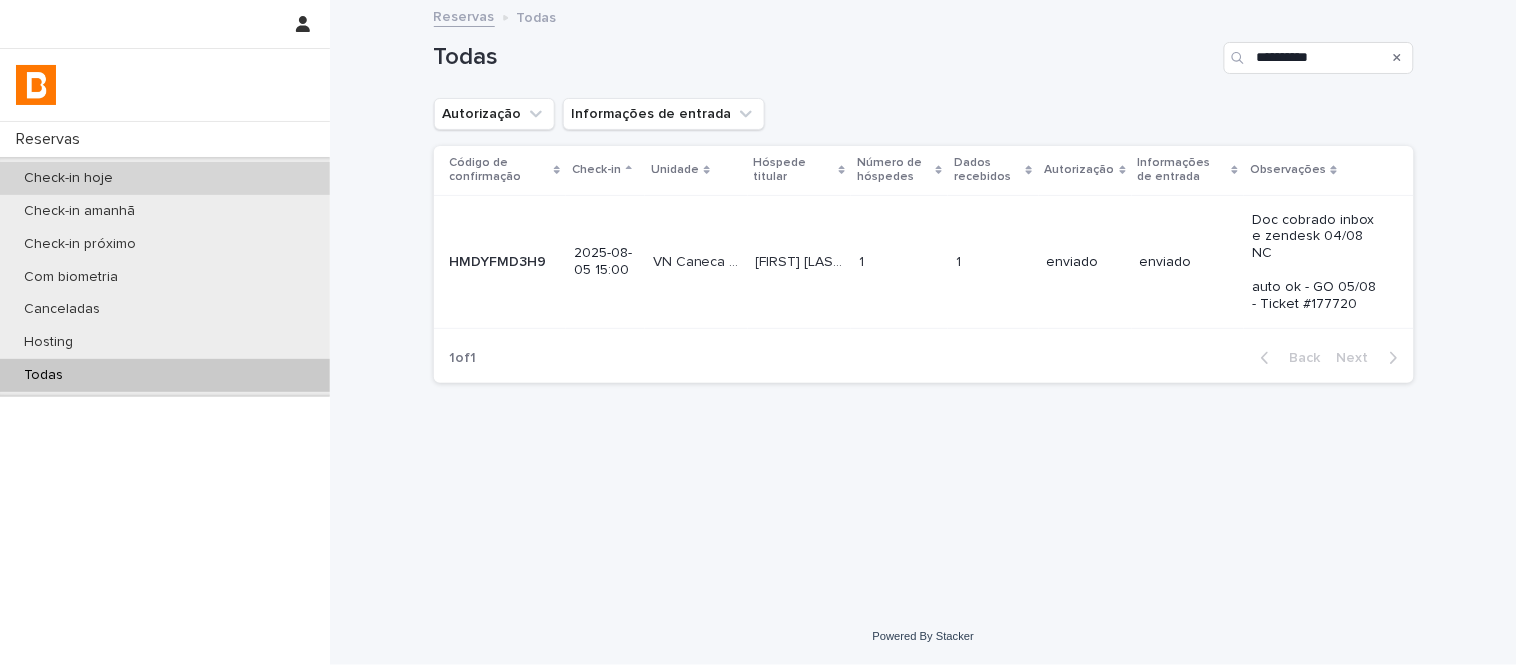 click on "Check-in hoje" at bounding box center [165, 178] 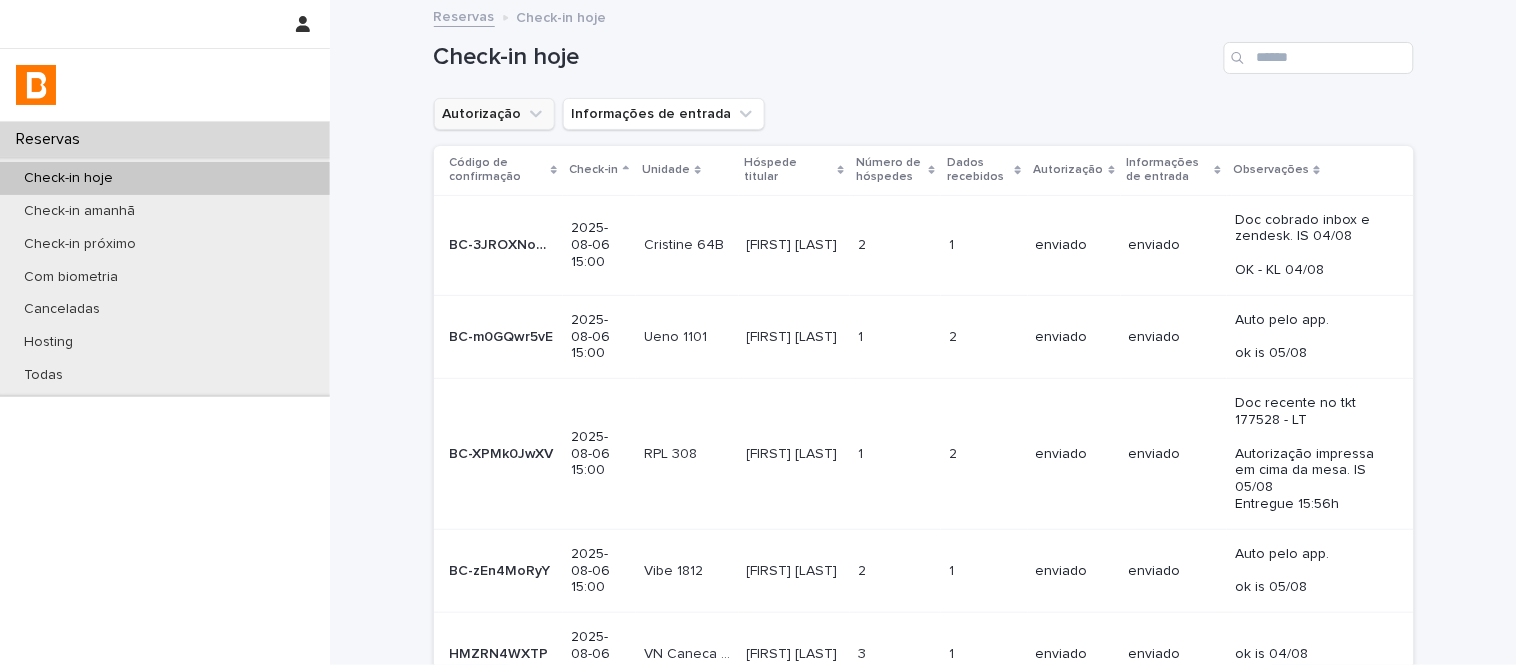 click on "Autorização" at bounding box center [494, 114] 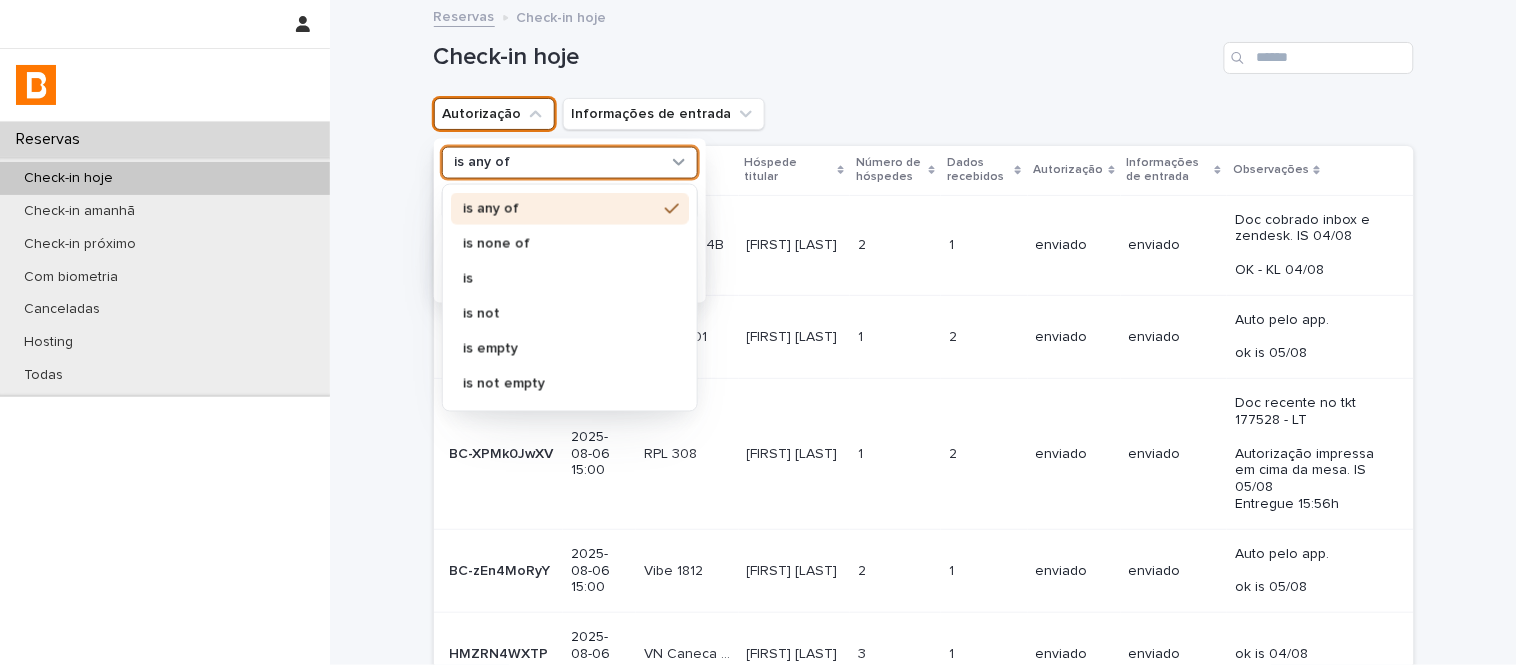 click on "is any of" at bounding box center [557, 162] 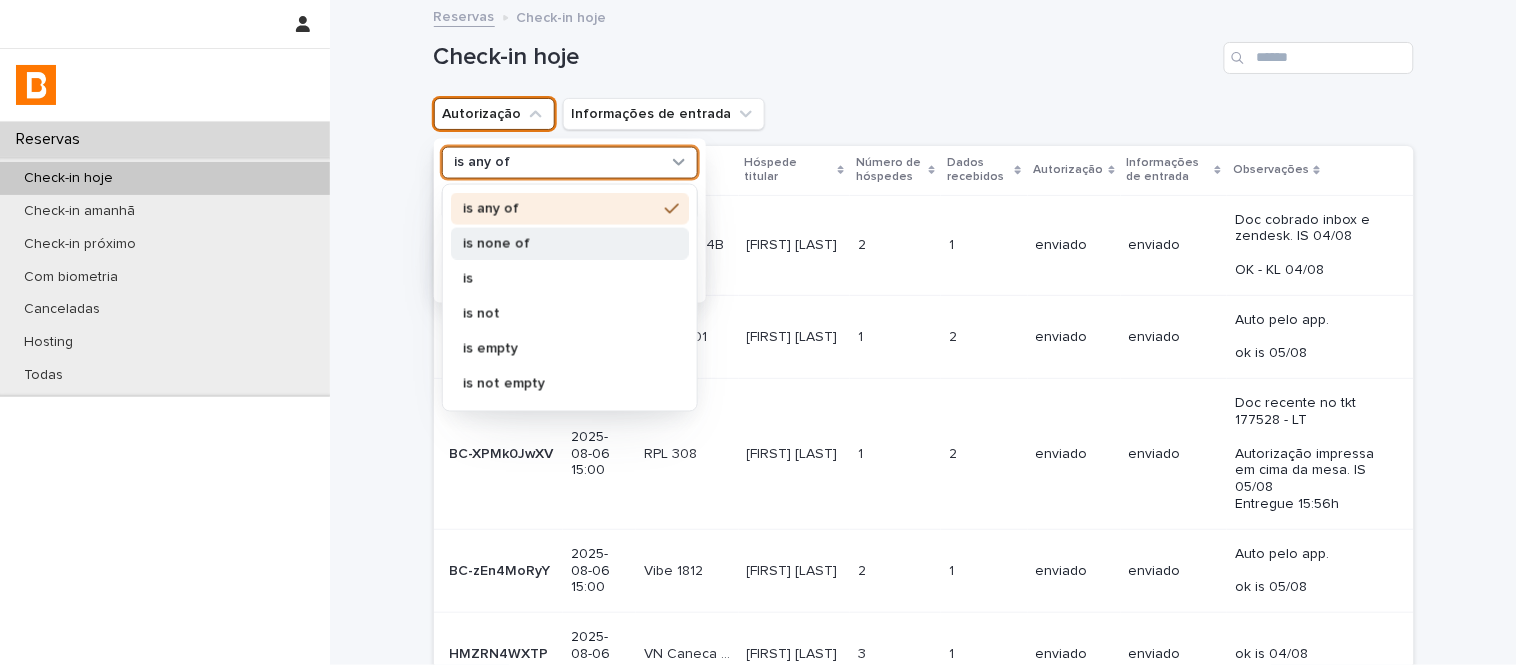 click on "is none of" at bounding box center (560, 243) 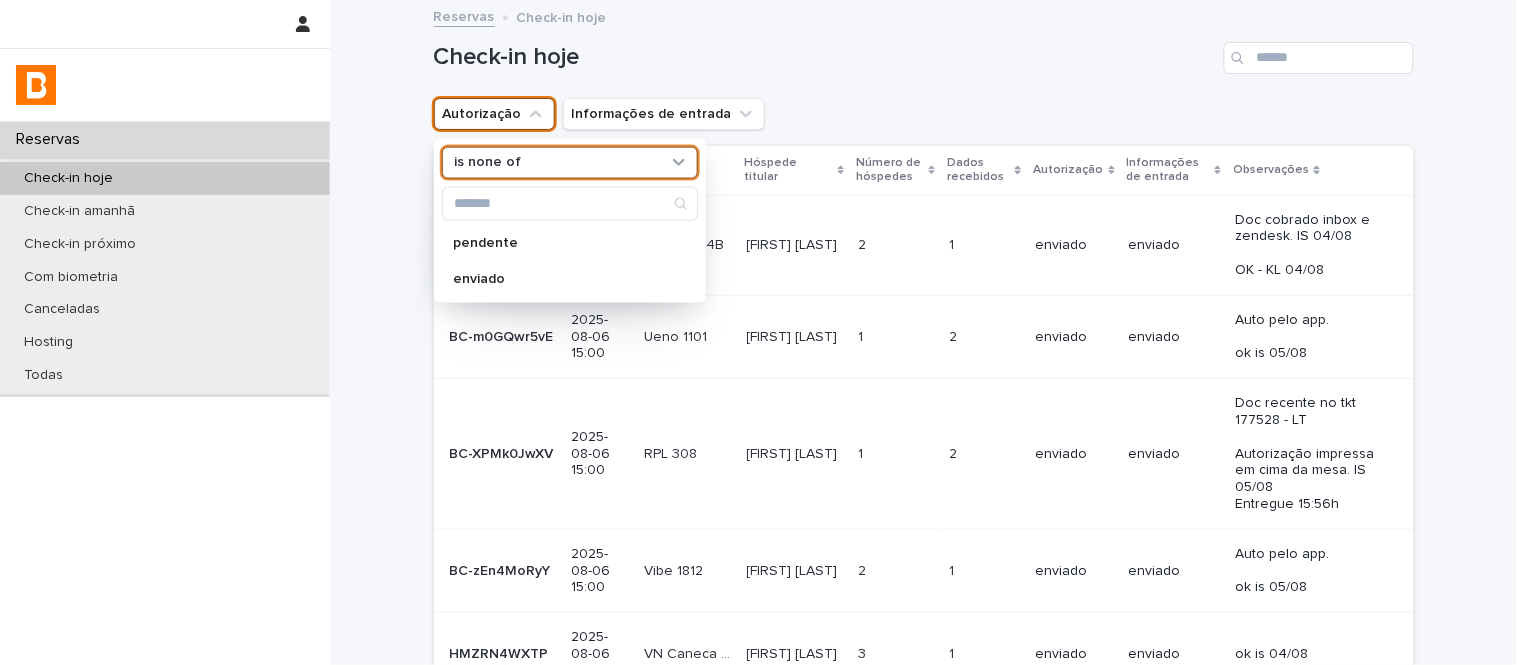 click on "option is none of, selected.     0 results available. Select is focused , press Down to open the menu,  is none of pendente enviado" at bounding box center (570, 220) 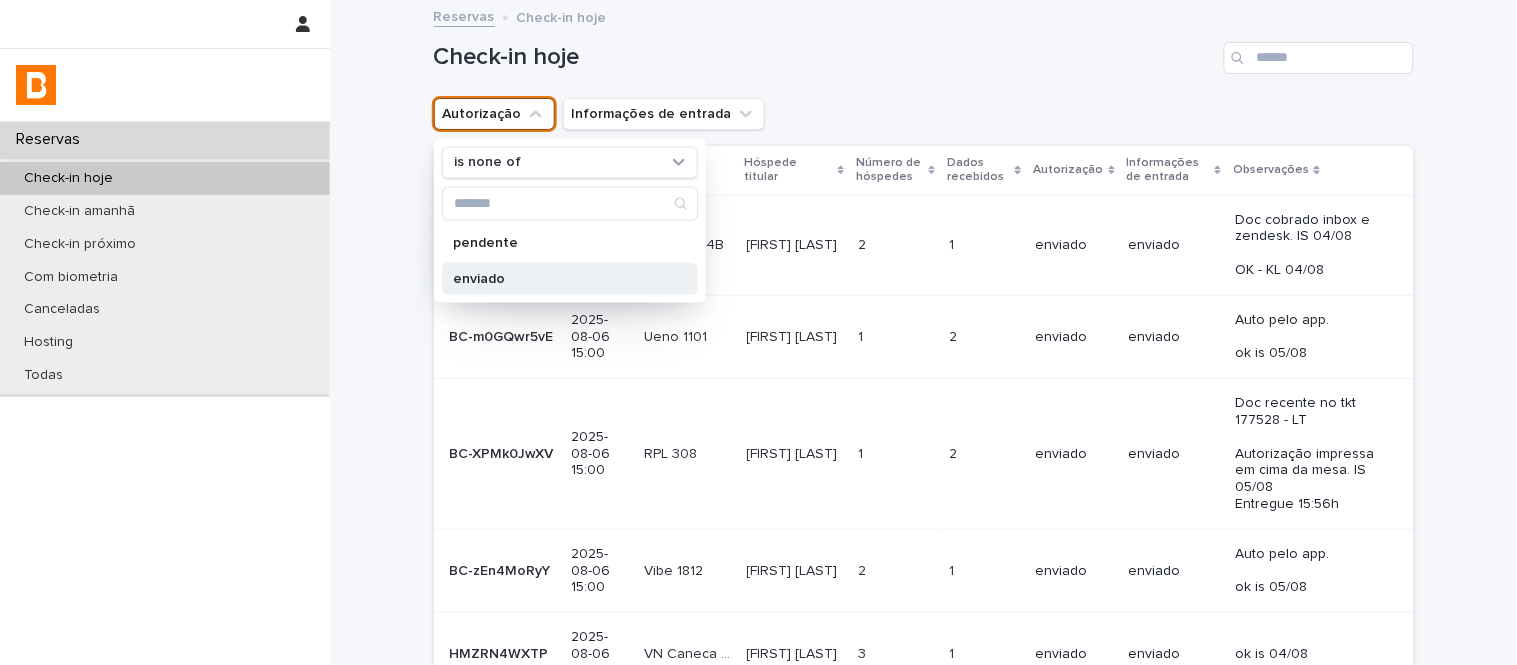 click on "enviado" at bounding box center [560, 278] 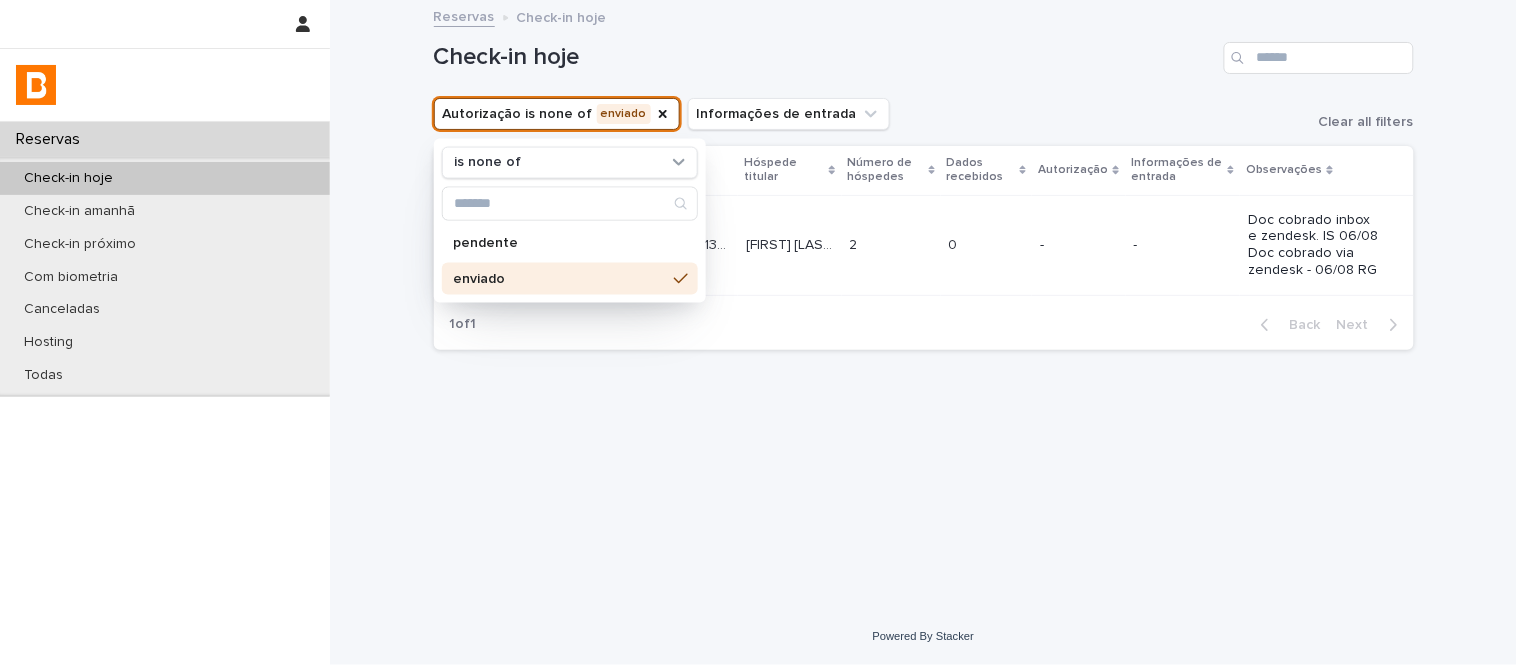 click on "Check-in hoje" at bounding box center (924, 50) 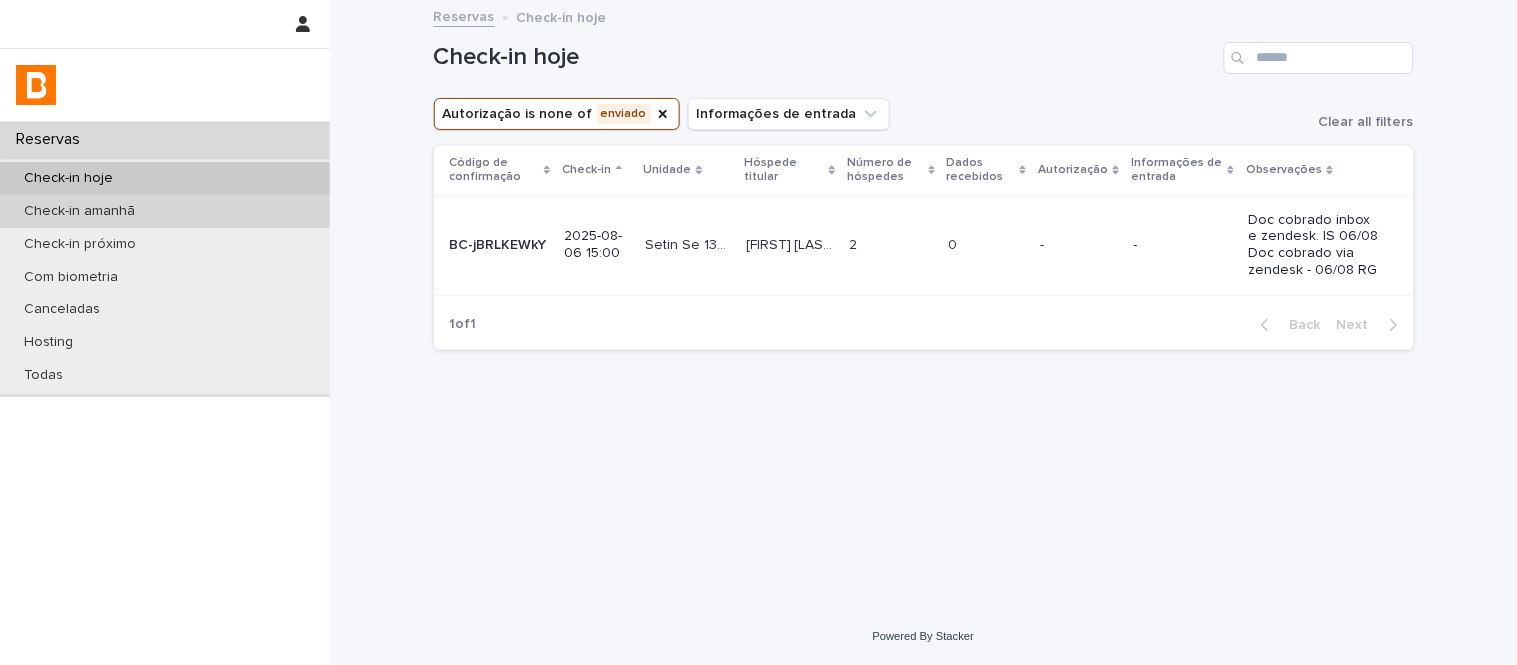 click on "Check-in amanhã" at bounding box center (165, 211) 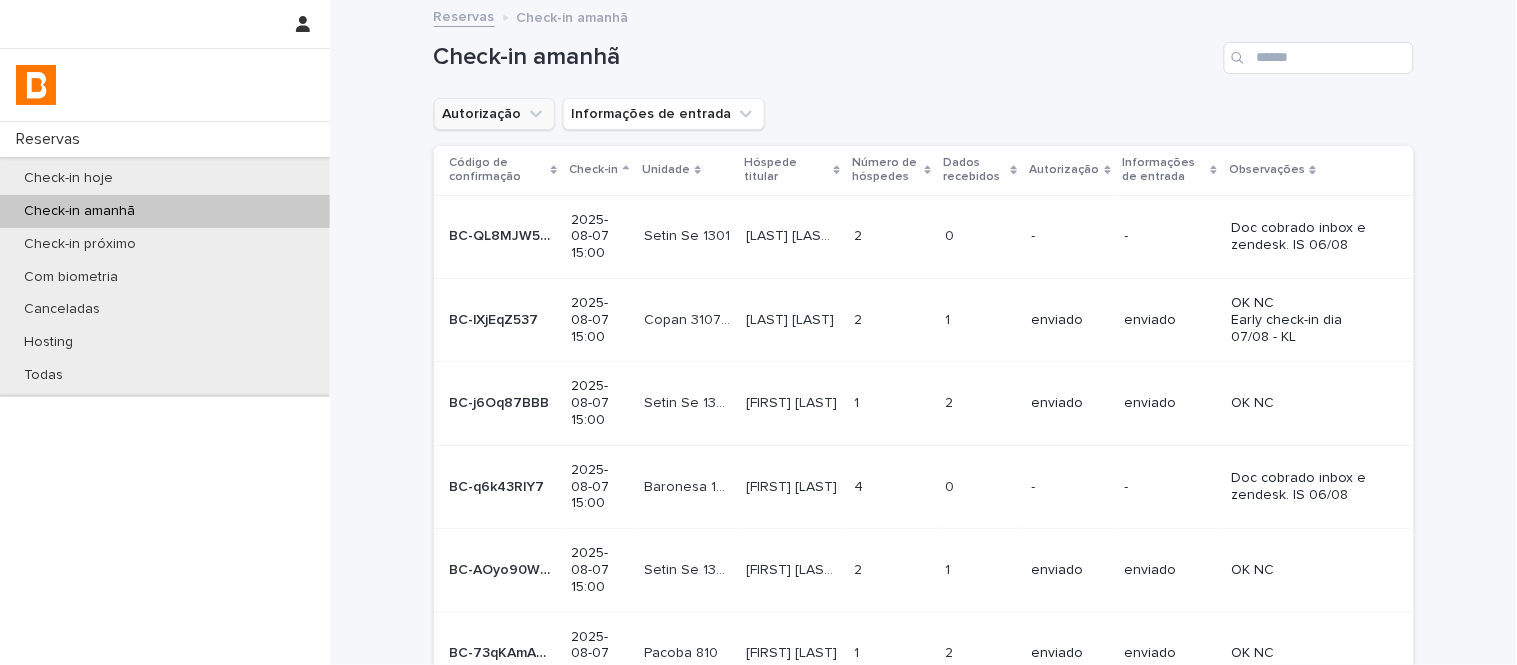 click on "Autorização" at bounding box center (494, 114) 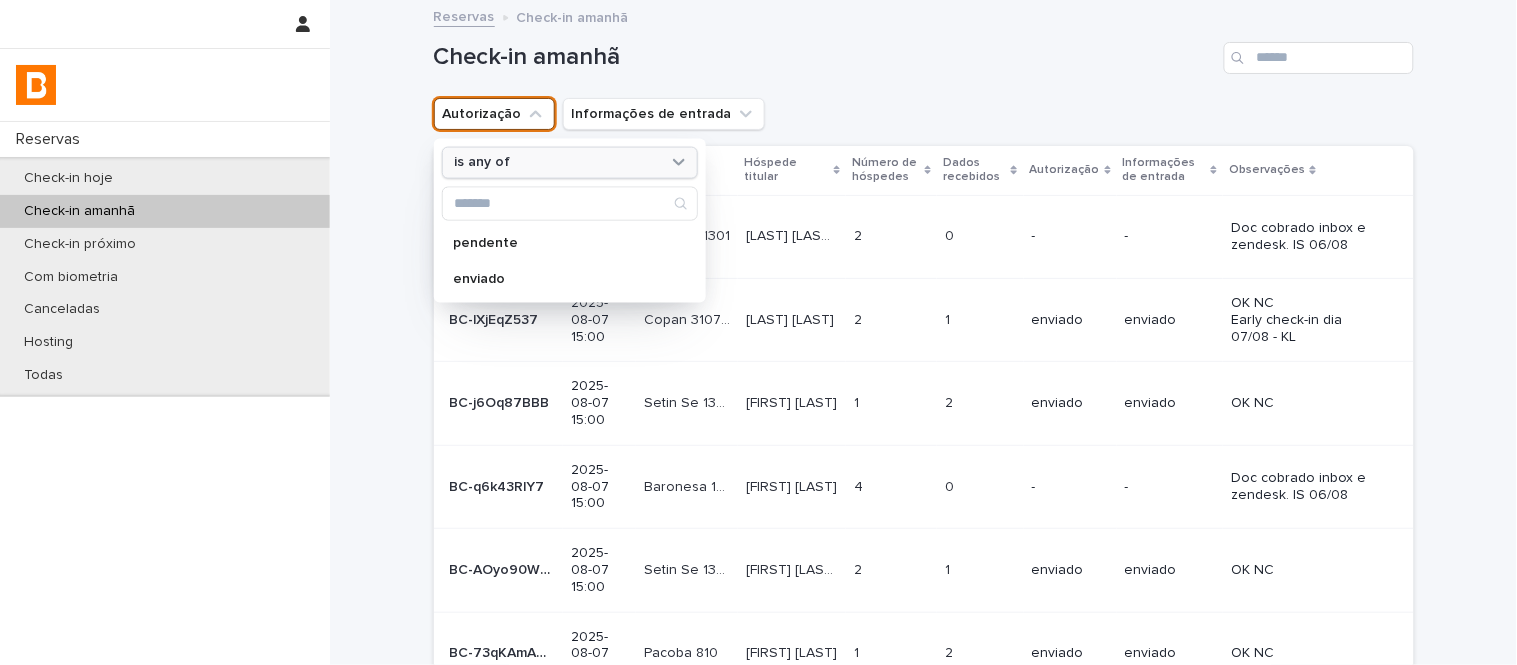 click on "is any of" at bounding box center (557, 162) 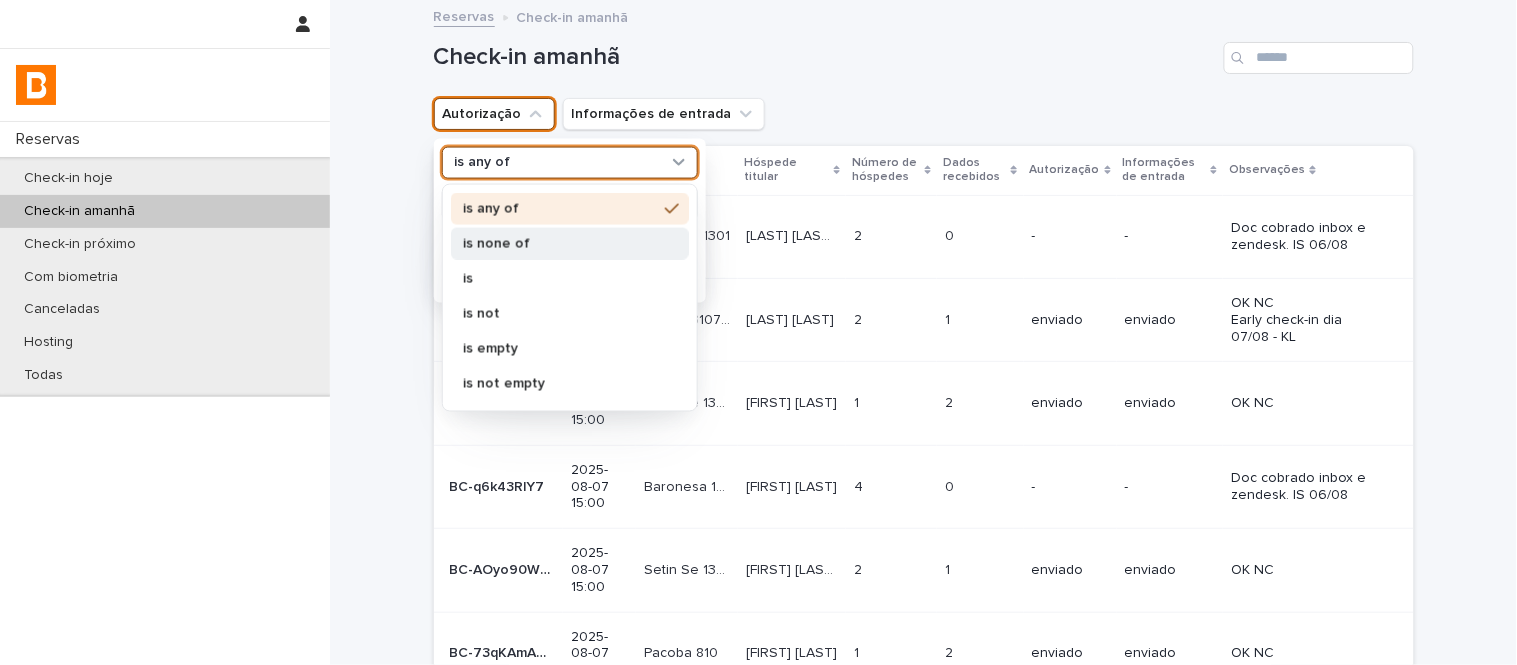 click on "is none of" at bounding box center (560, 243) 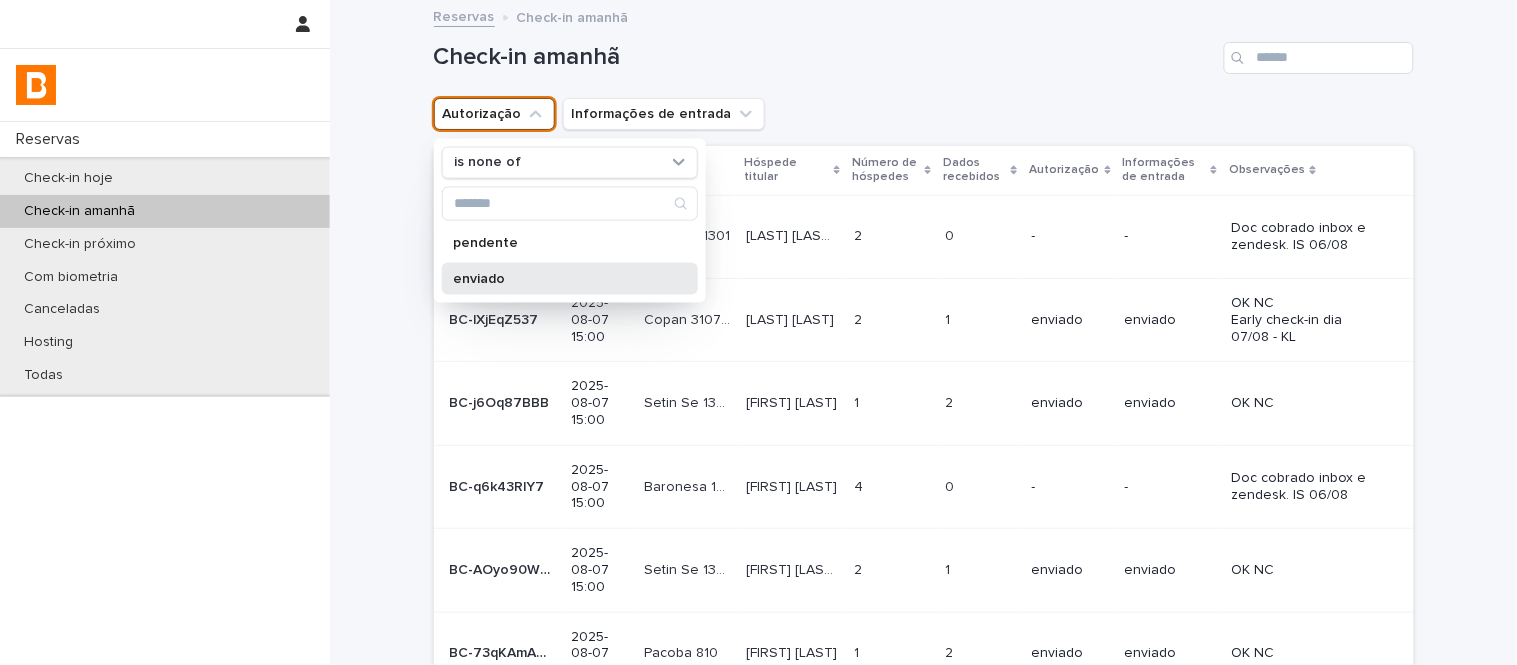 click on "enviado" at bounding box center (560, 278) 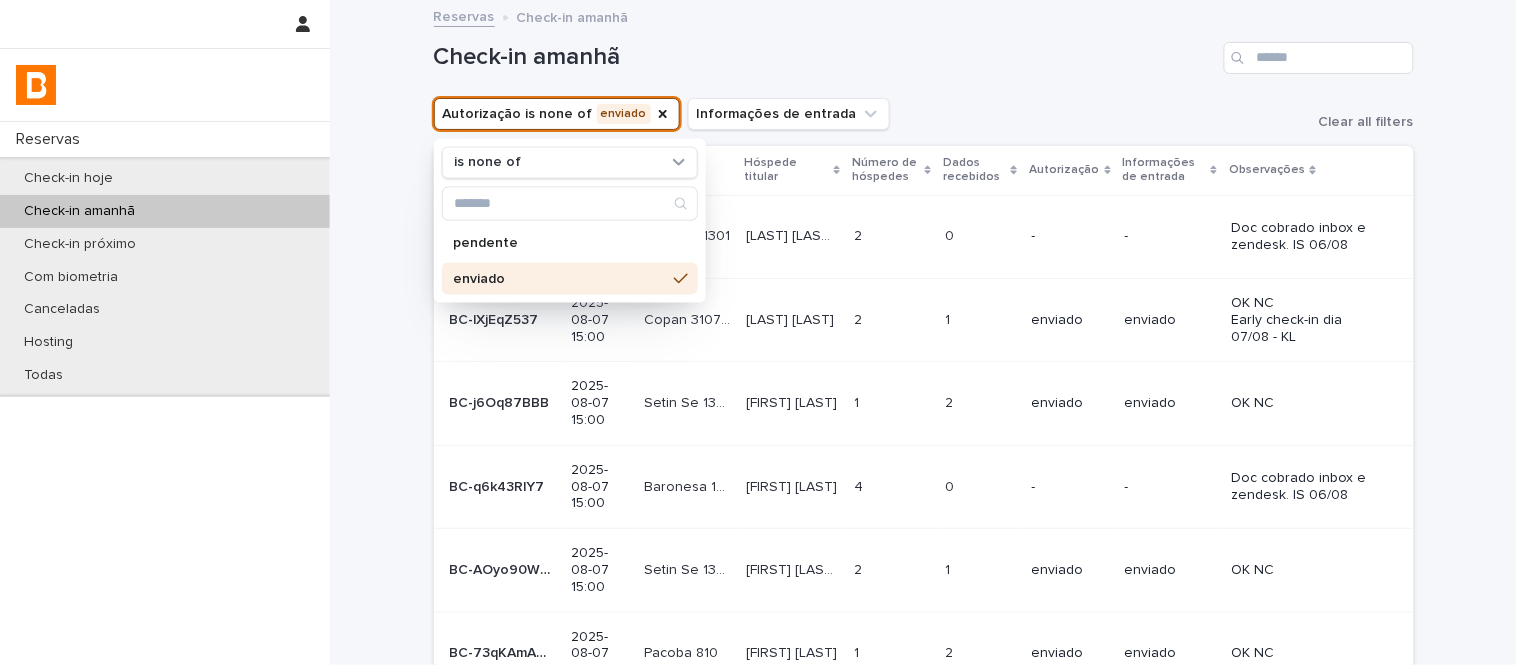 click on "Check-in amanhã" at bounding box center [924, 50] 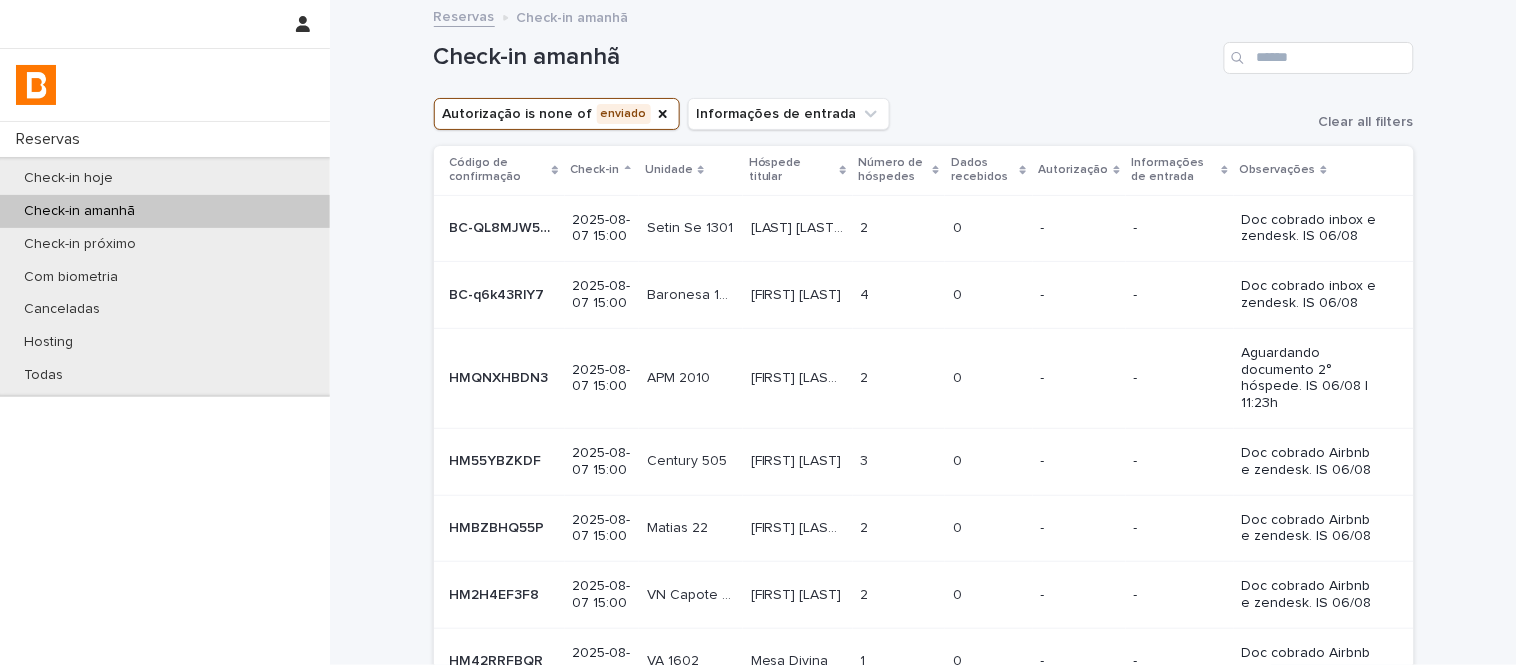 click on "Dados recebidos" at bounding box center [989, 170] 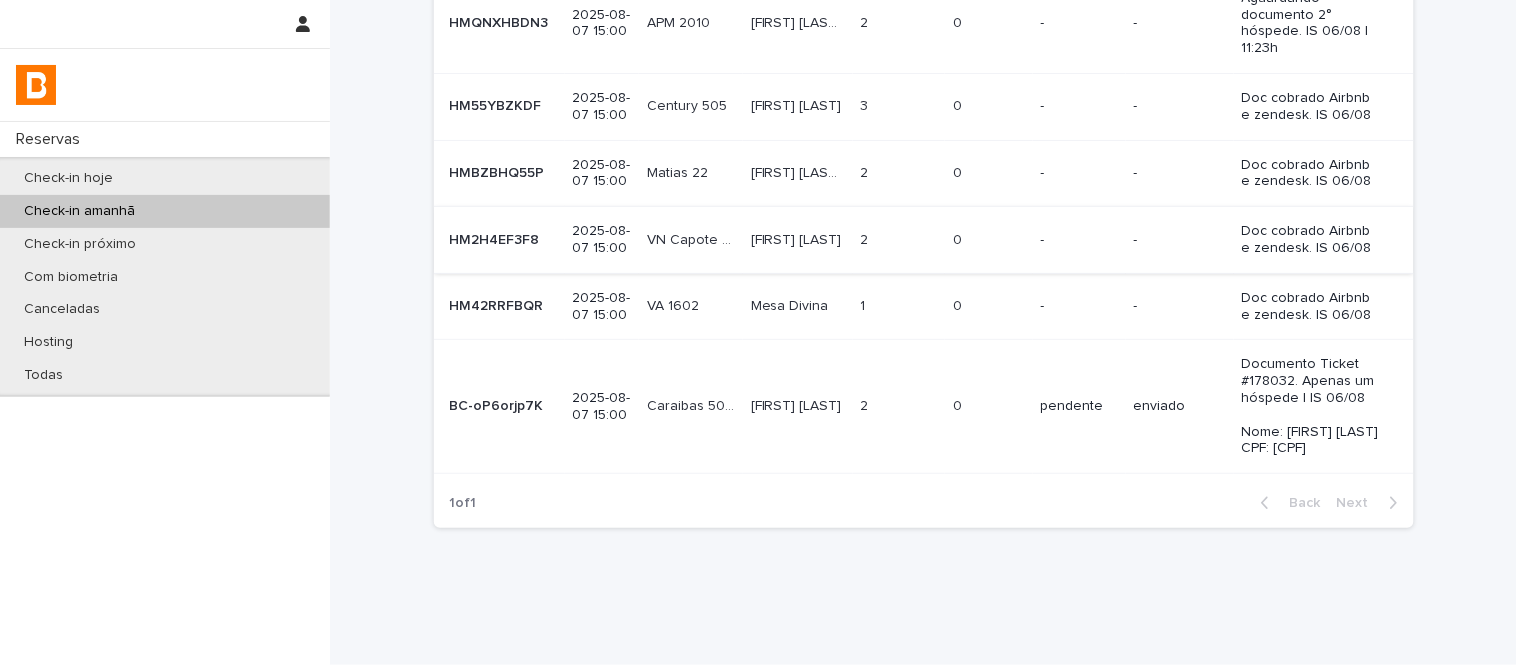 scroll, scrollTop: 407, scrollLeft: 0, axis: vertical 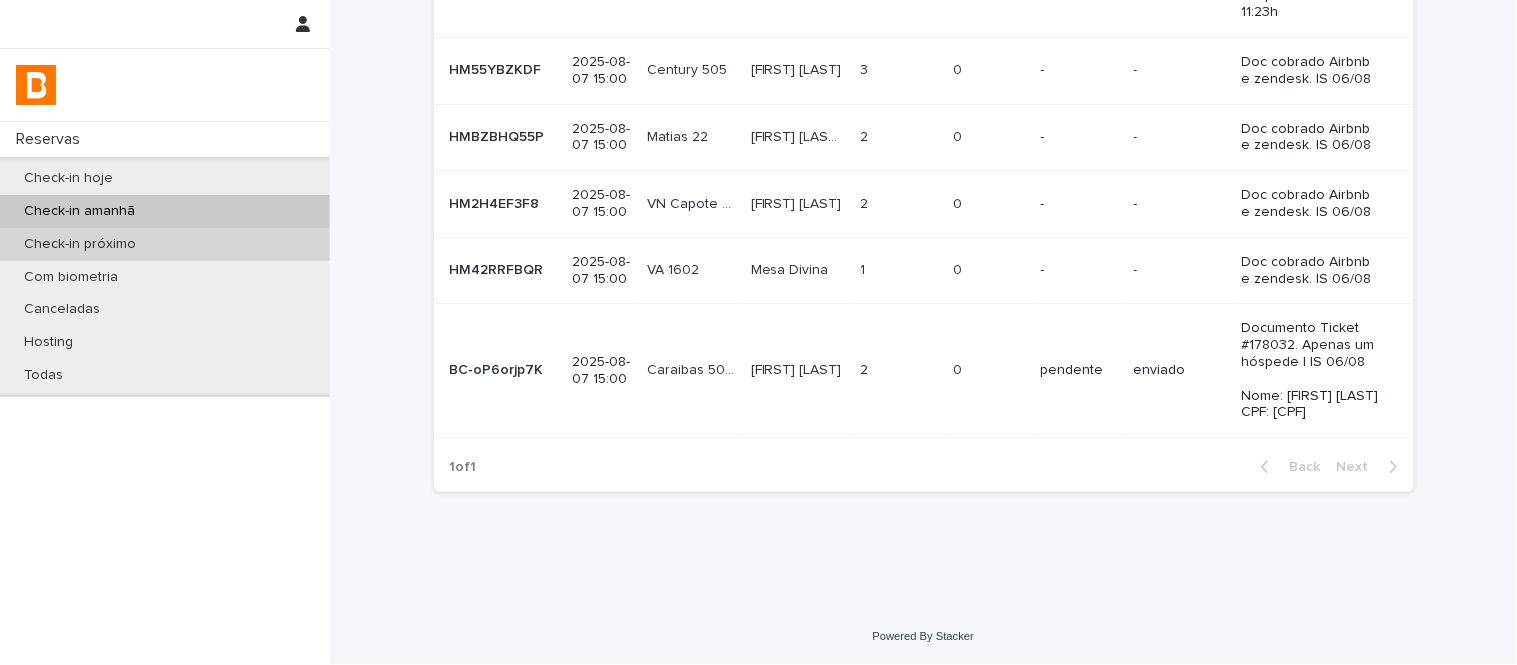 click on "Check-in próximo" at bounding box center (165, 244) 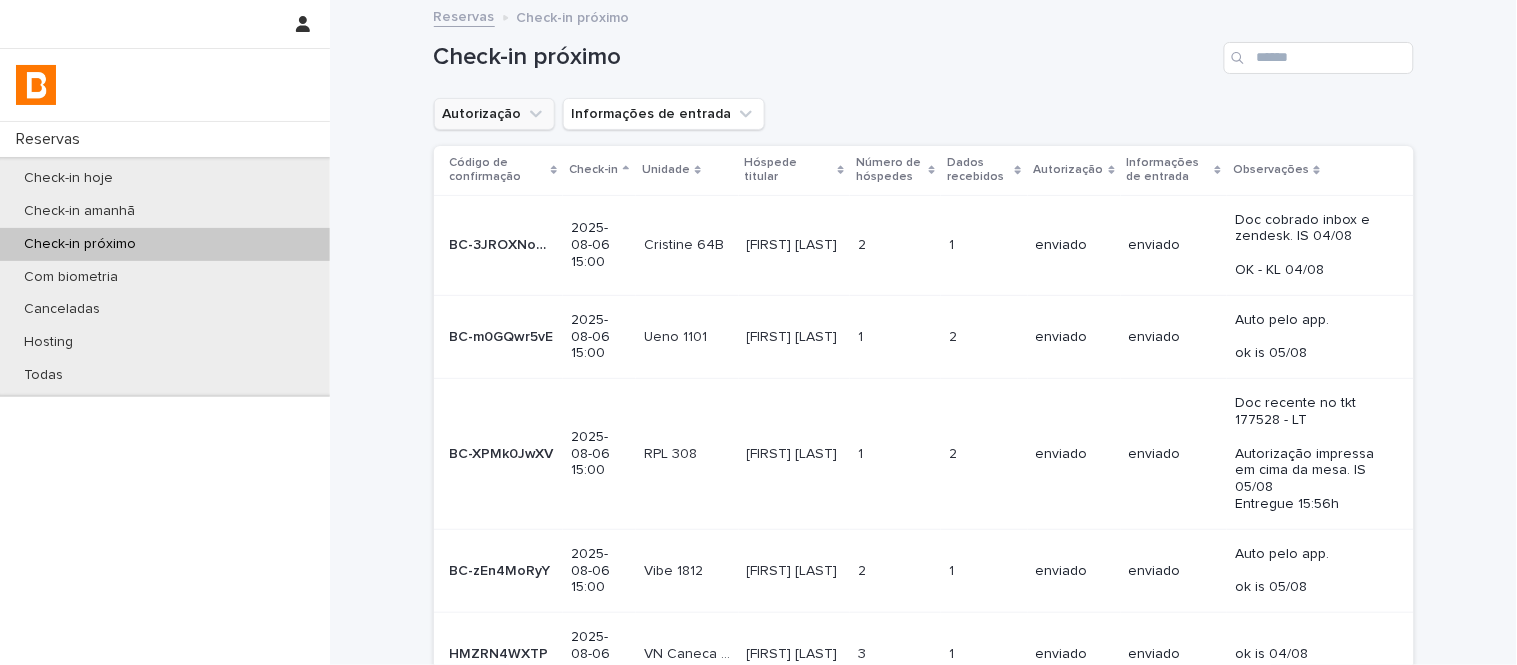 click on "Autorização" at bounding box center (494, 114) 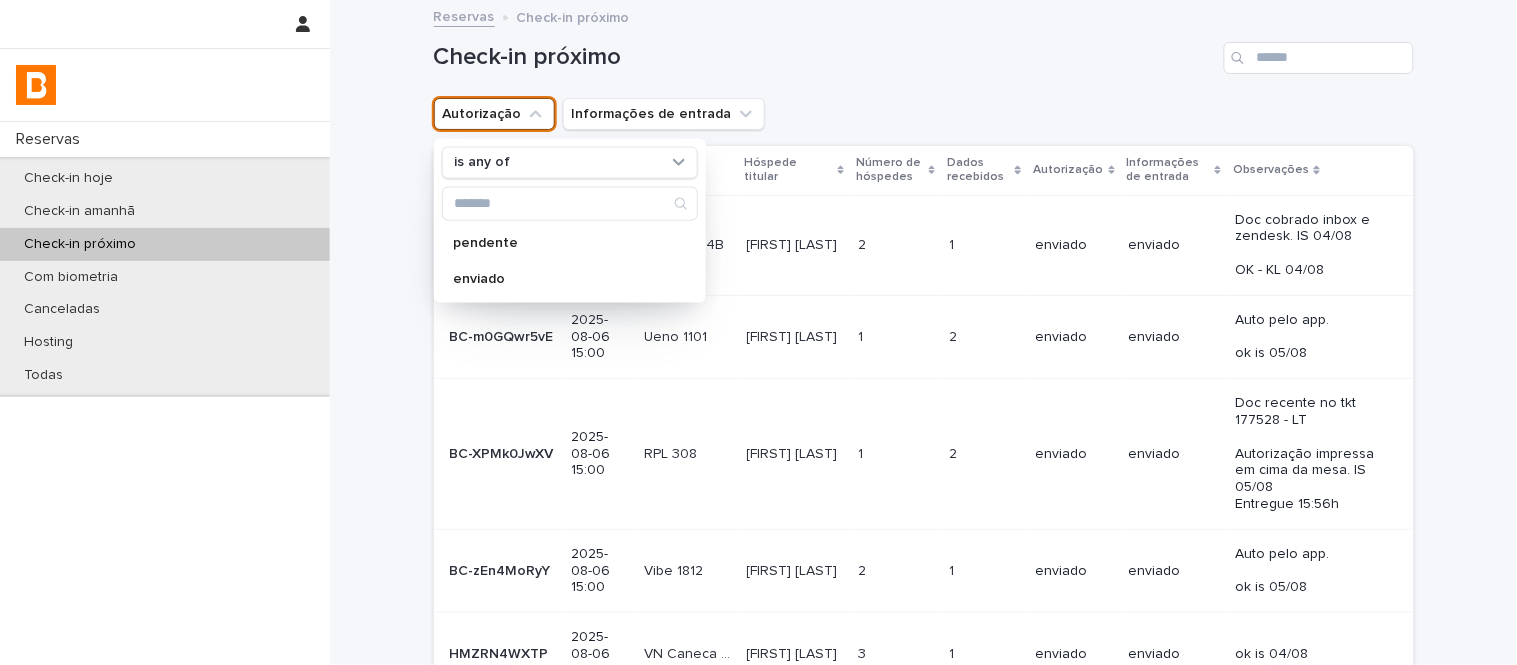 click on "Check-in próximo Autorização is any of pendente enviado Informações de entrada Código de confirmação Check-in Unidade Hóspede titular Número de hóspedes Dados recebidos Autorização Informações de entrada Observações BC-3JROXNoOM BC-3JROXNoOM   [DATE] [TIME] Cristine 64B Cristine 64B   [FIRST] [LAST] [FIRST] [LAST]   2 2   1 1   enviado enviado Doc cobrado inbox e zendesk. IS 04/08
OK - KL 04/08 BC-m0GQwr5vE BC-m0GQwr5vE   [DATE] [TIME] Ueno 1101 Ueno 1101   [FIRST] [LAST] [FIRST] [LAST]   1 1   2 2   enviado enviado Auto pelo app.
ok is 05/08 BC-XPMk0JwXV BC-XPMk0JwXV   [DATE] [TIME] RPL 308 RPL 308   [FIRST] [LAST] [FIRST] [LAST]   1 1   2 2   enviado enviado Doc recente no tkt 177528 - LT
Autorização impressa em cima da mesa. IS 05/08
Entregue 15:56h BC-zEn4MoRyY BC-zEn4MoRyY   [DATE] [TIME] Vibe 1812 Vibe 1812   [FIRST] [LAST] [FIRST] [LAST]   2 2   1 1   enviado enviado Auto pelo app.
ok is 05/08 HMZRN4WXTP" at bounding box center (924, 735) 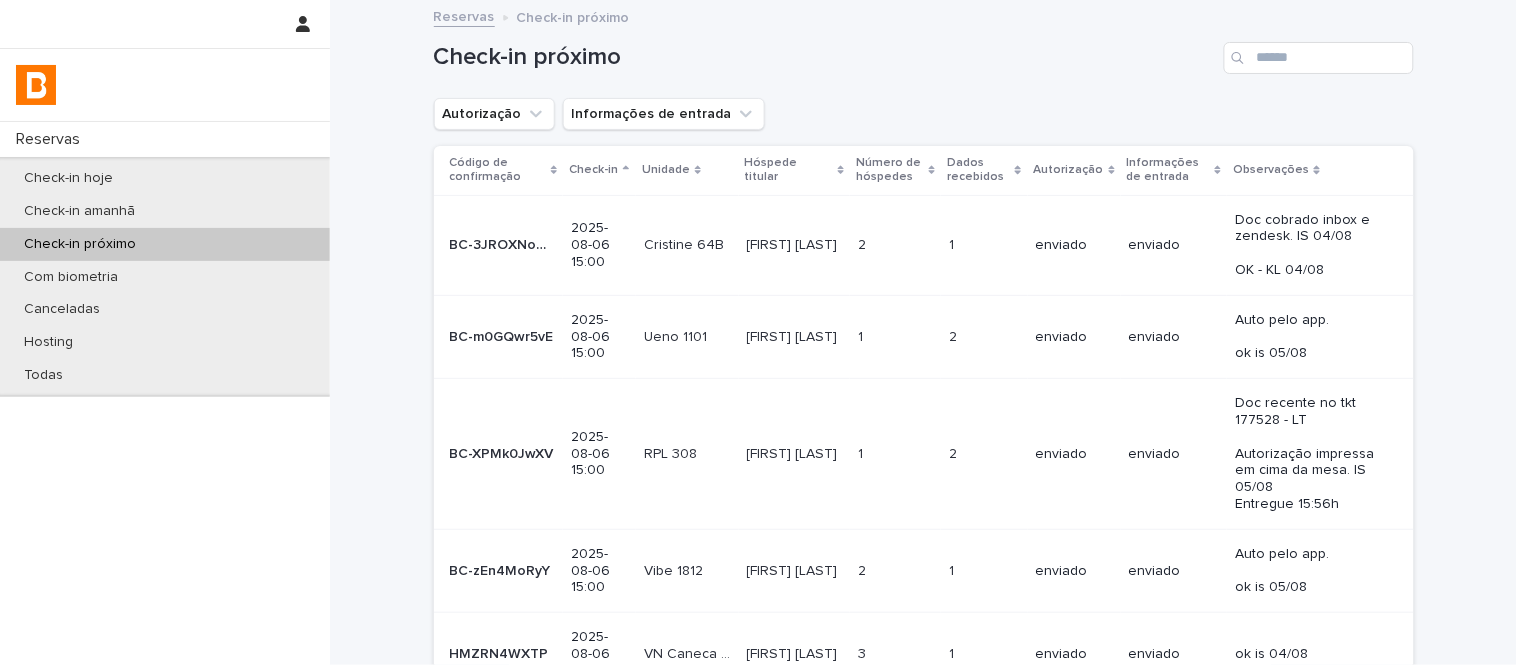 click on "Check-in" at bounding box center [599, 170] 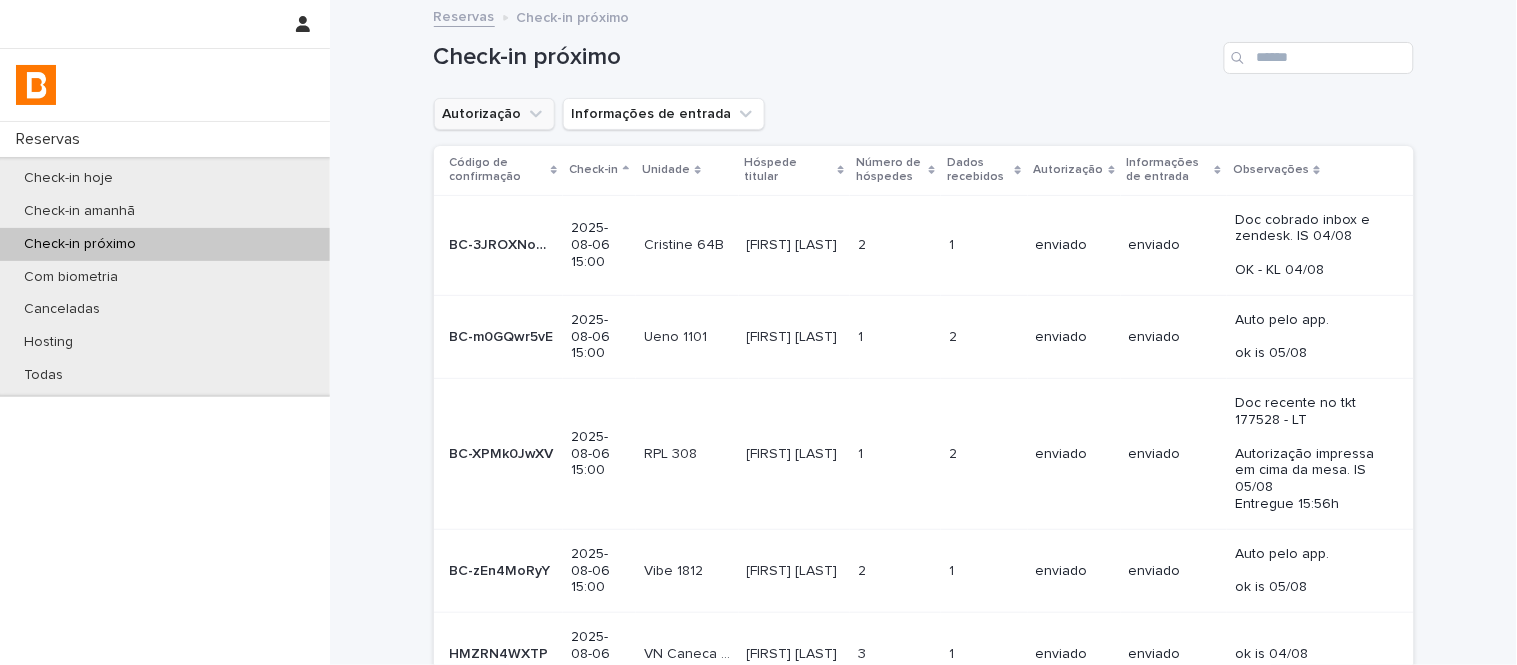 click on "Autorização" at bounding box center (494, 114) 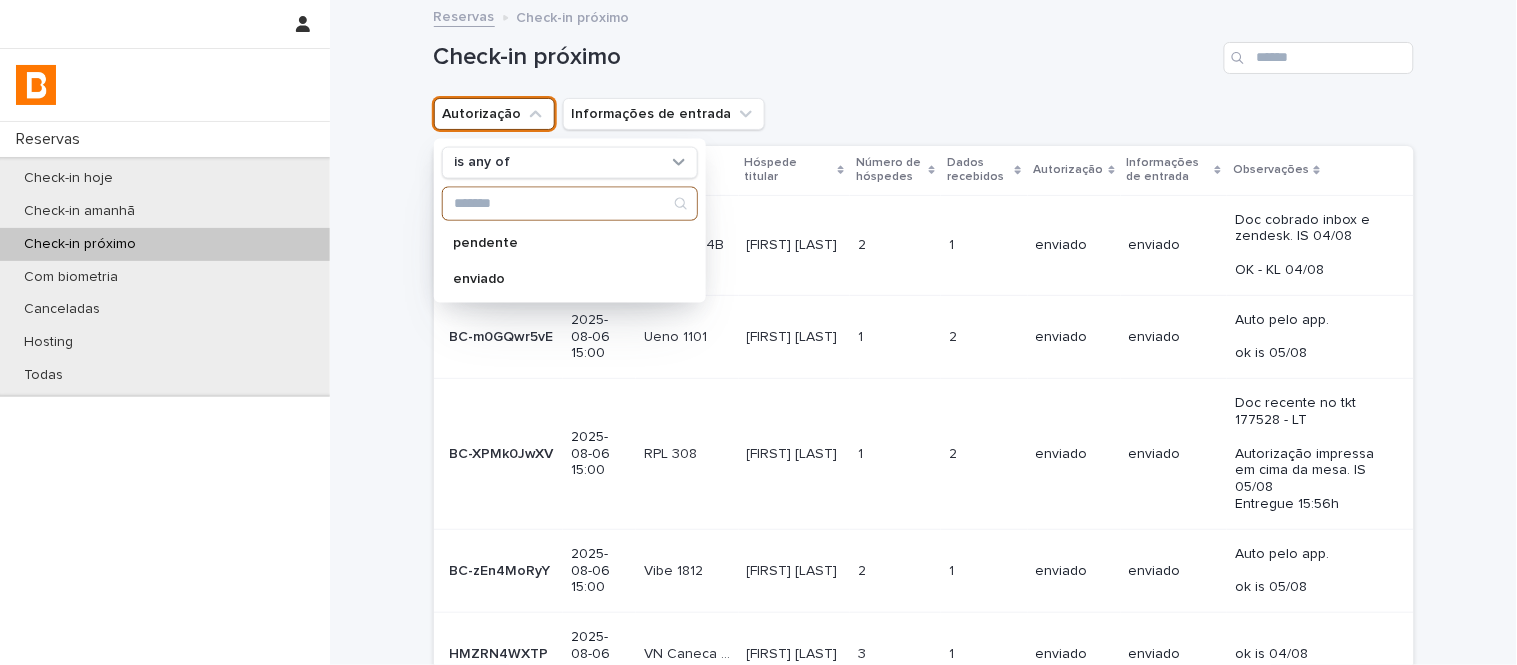 click at bounding box center (570, 203) 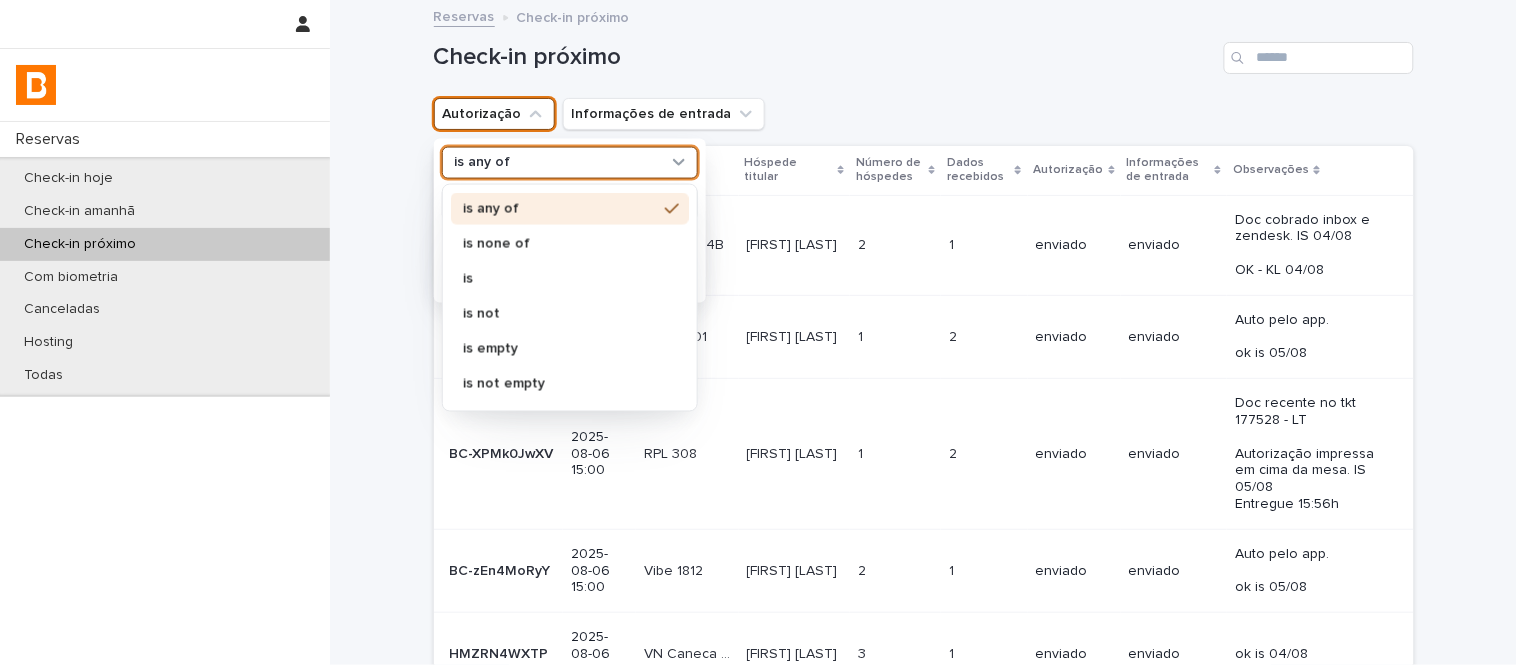 click on "is any of" at bounding box center [557, 162] 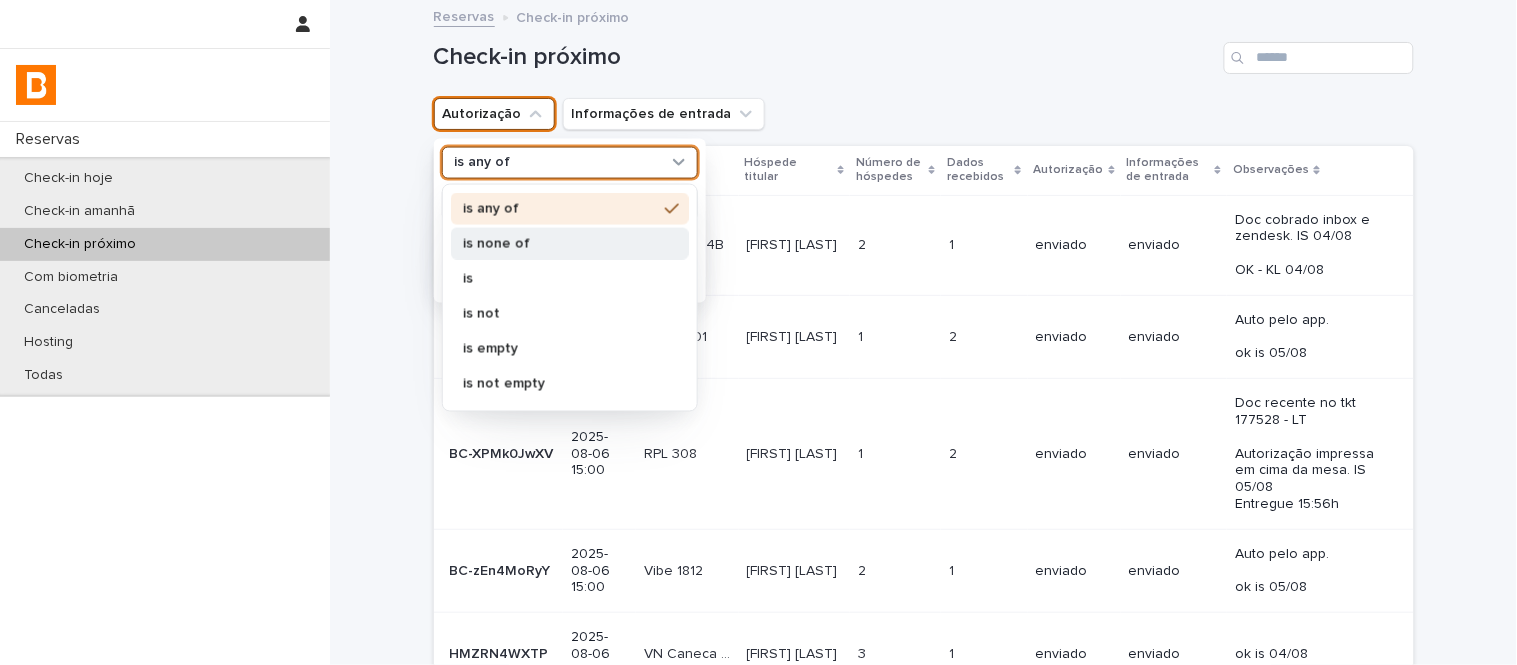 click on "is none of" at bounding box center [560, 243] 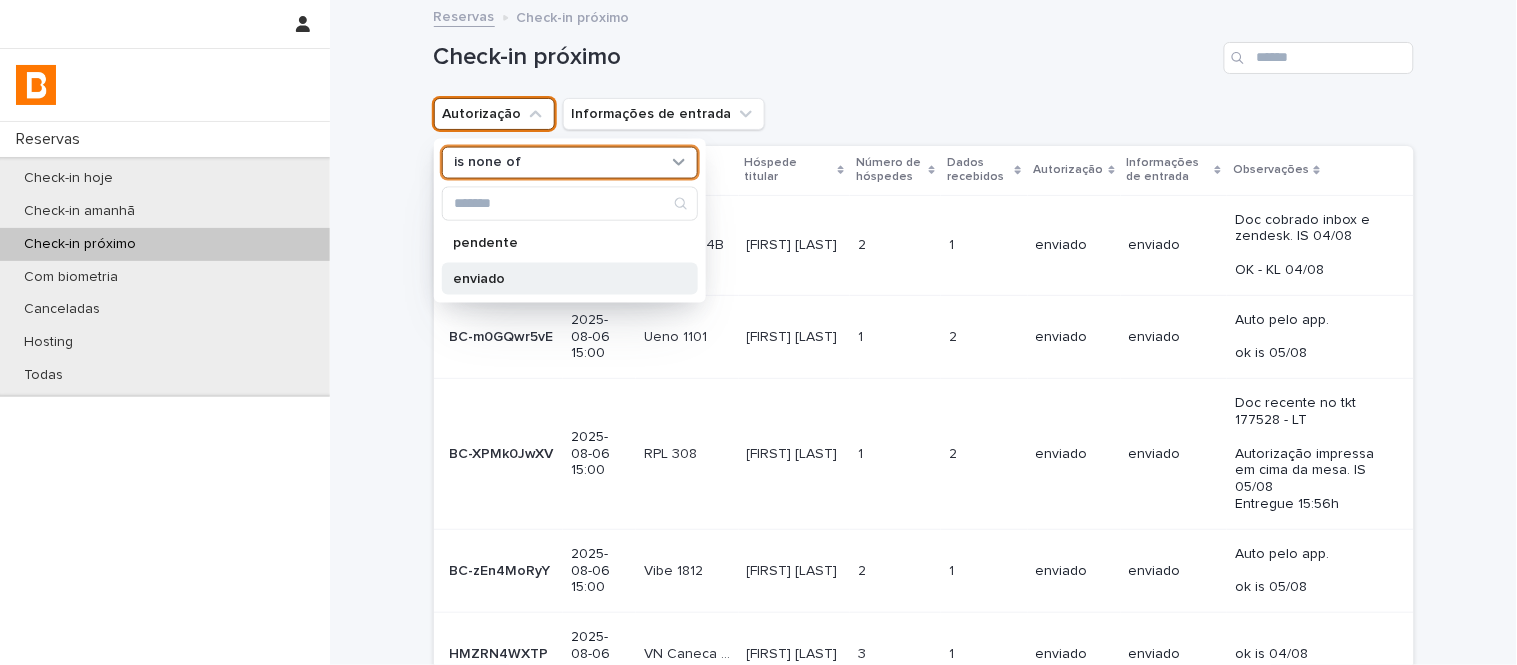 click on "enviado" at bounding box center [570, 278] 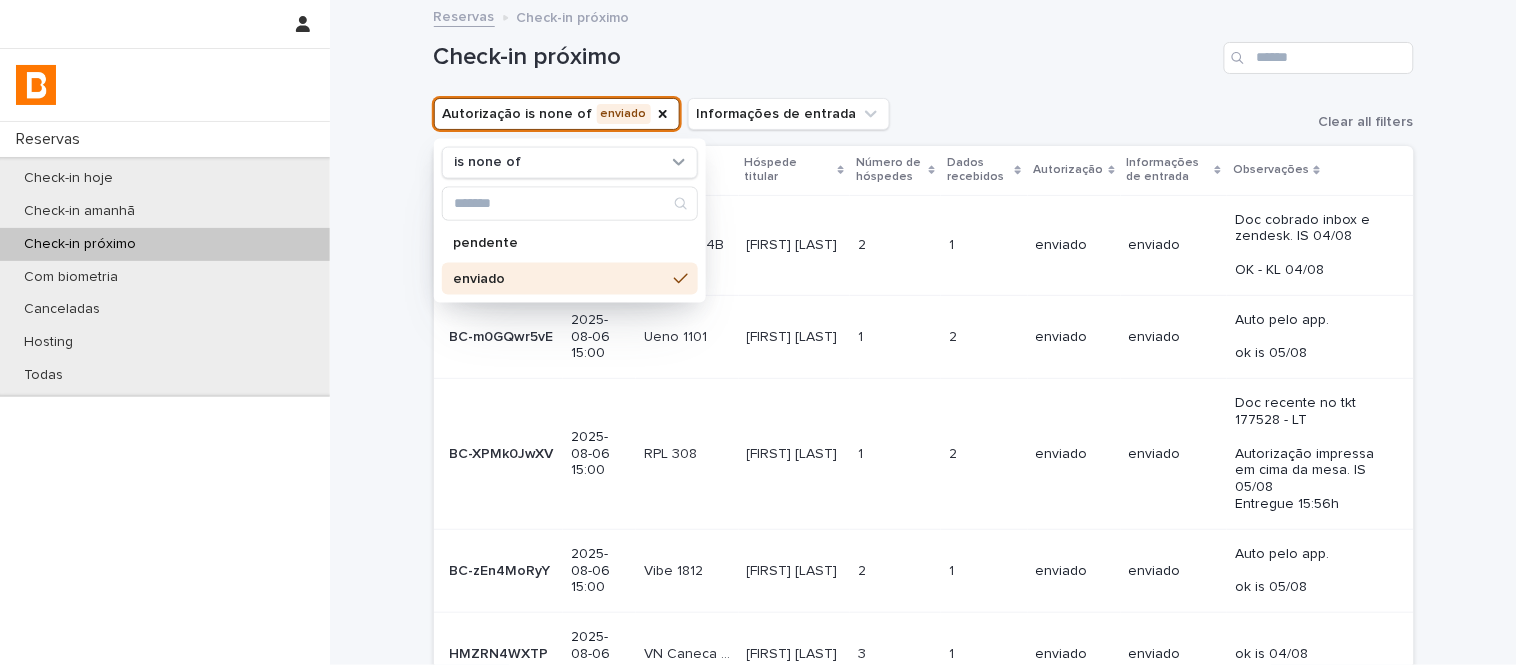 click on "Check-in próximo" at bounding box center (825, 57) 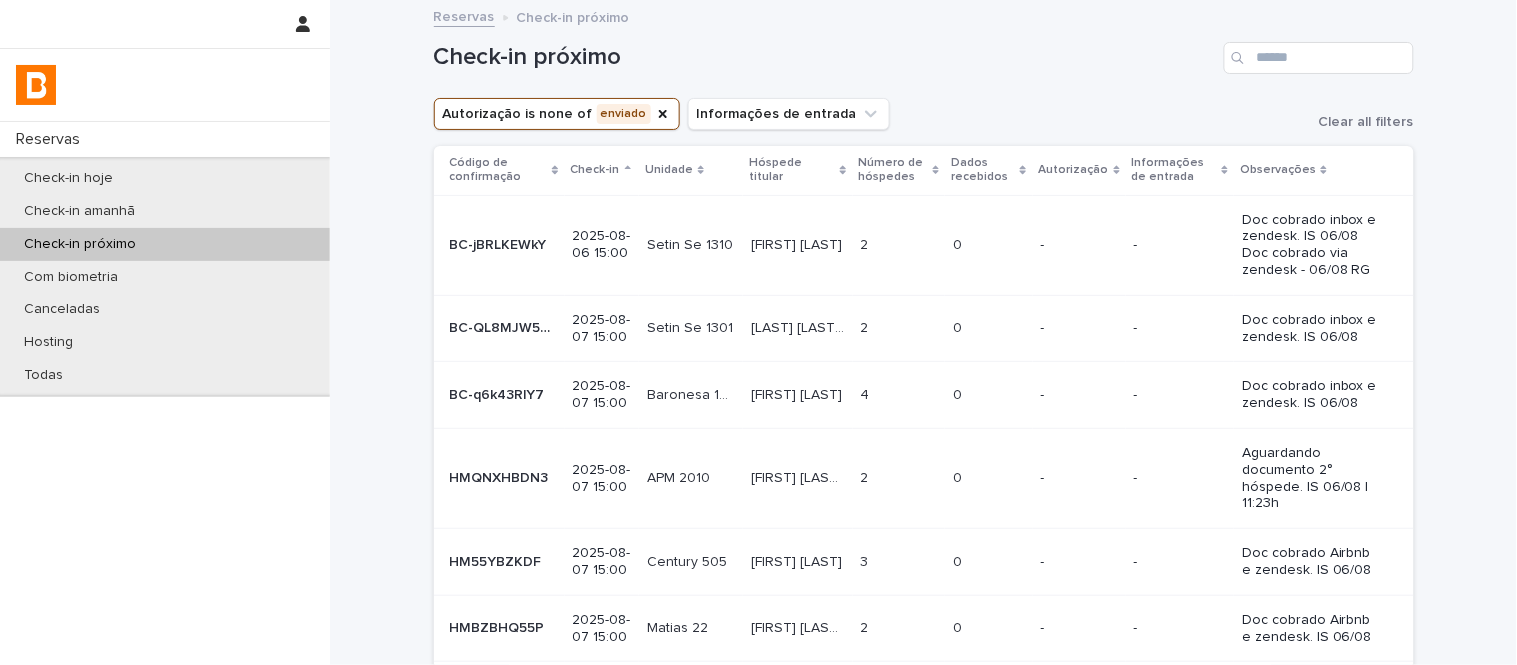 click on "Dados recebidos" at bounding box center [989, 170] 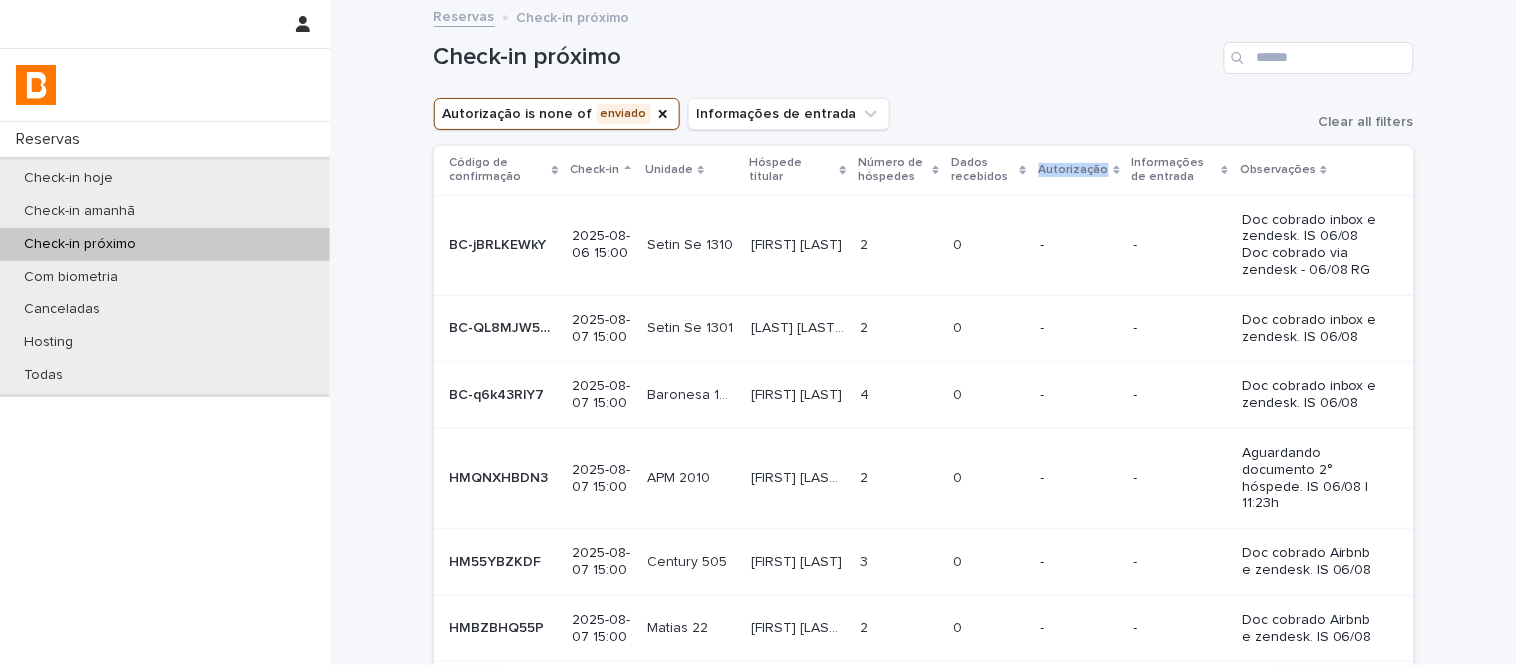 click on "Dados recebidos" at bounding box center (989, 170) 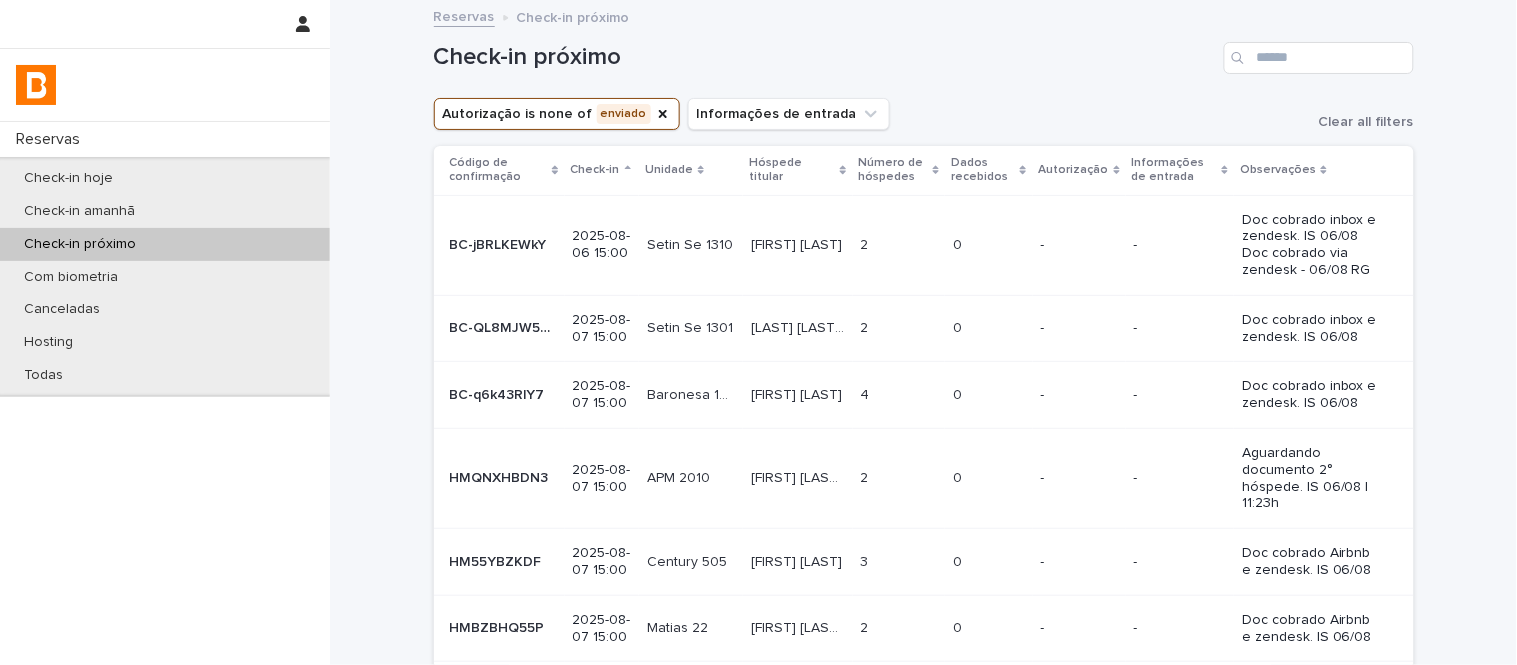 click 